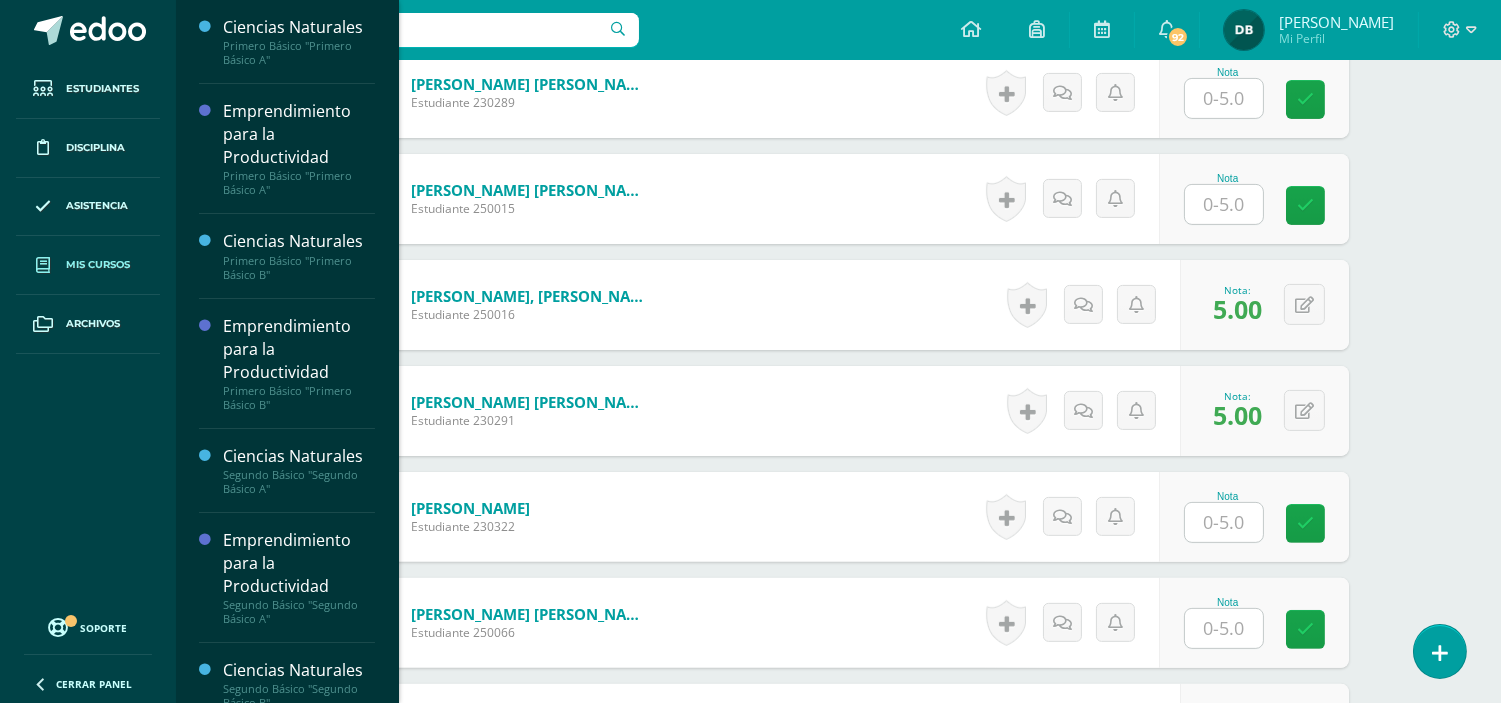scroll, scrollTop: 0, scrollLeft: 0, axis: both 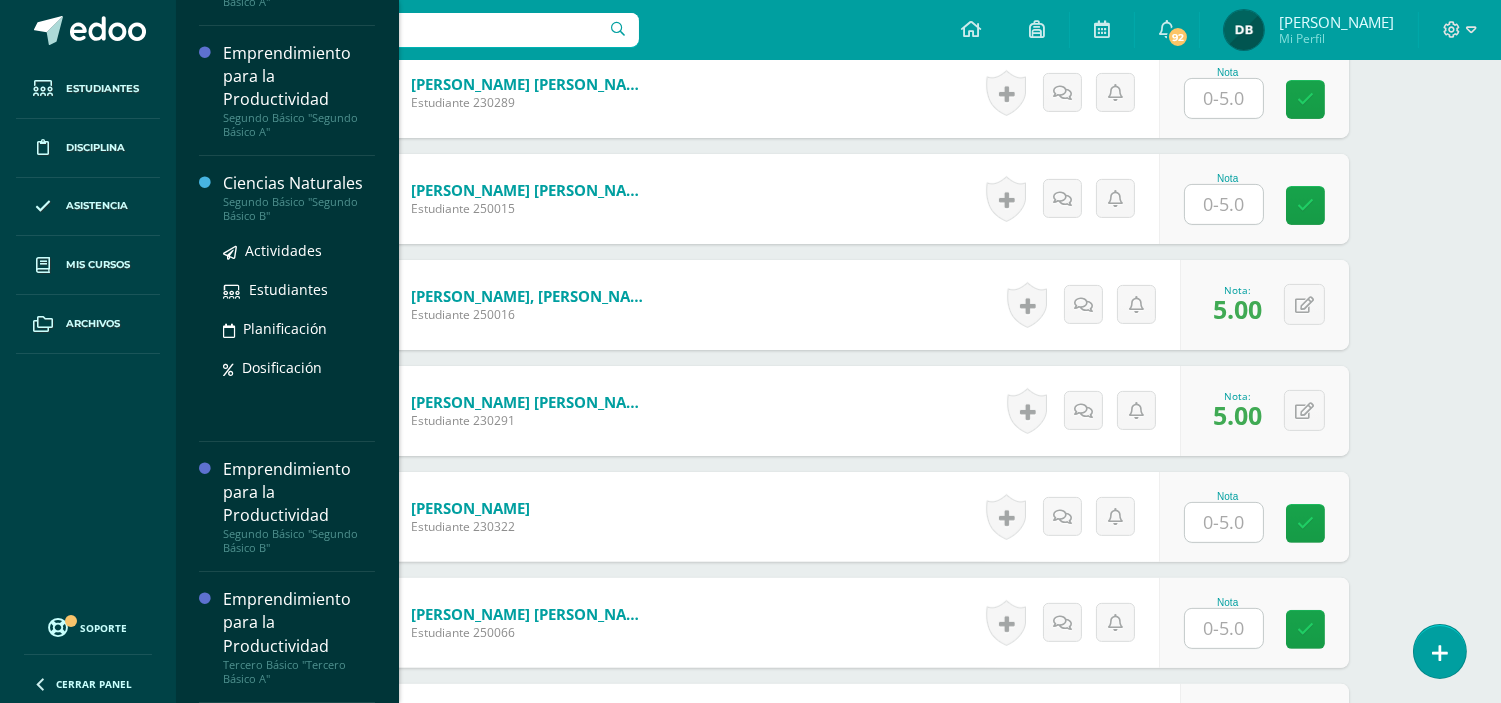 click on "Segundo
Básico
"Segundo Básico B"" at bounding box center [299, 209] 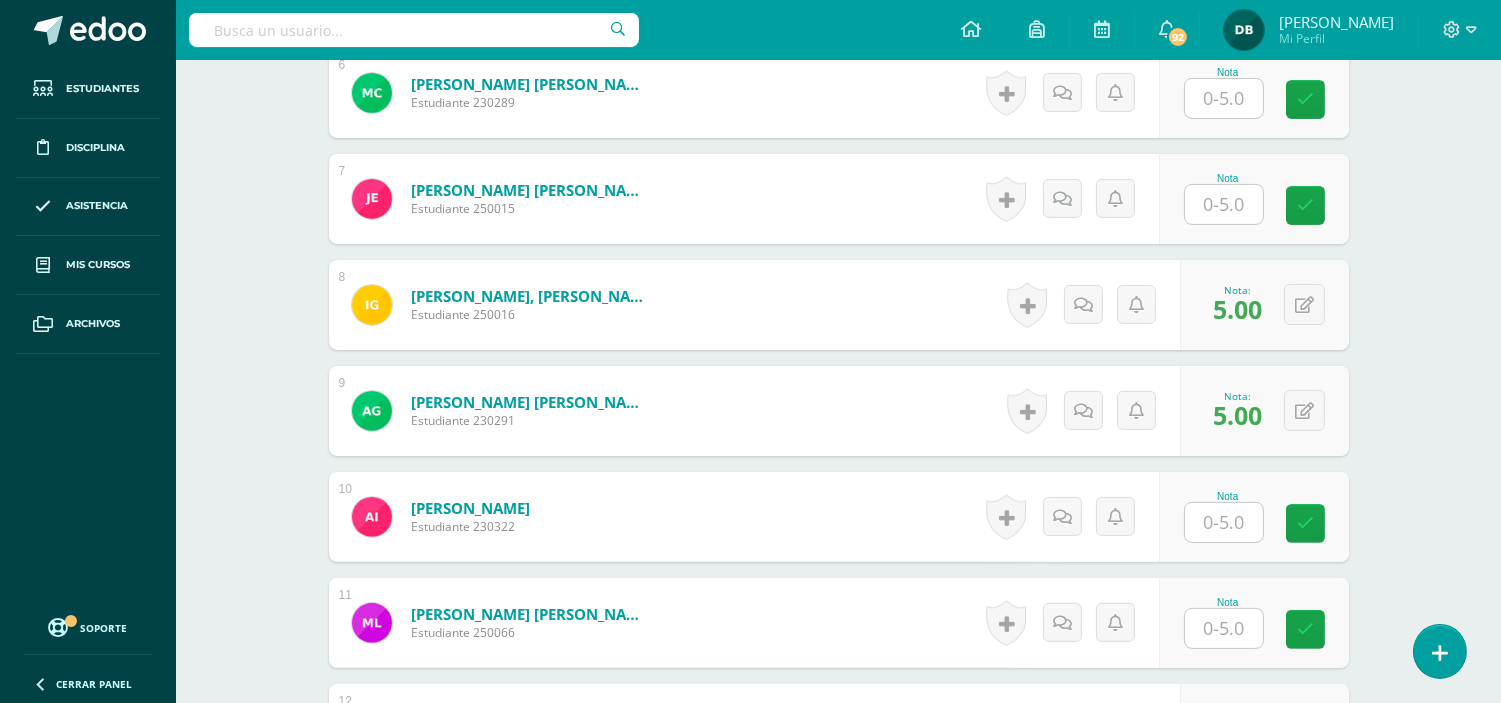 scroll, scrollTop: 415, scrollLeft: 0, axis: vertical 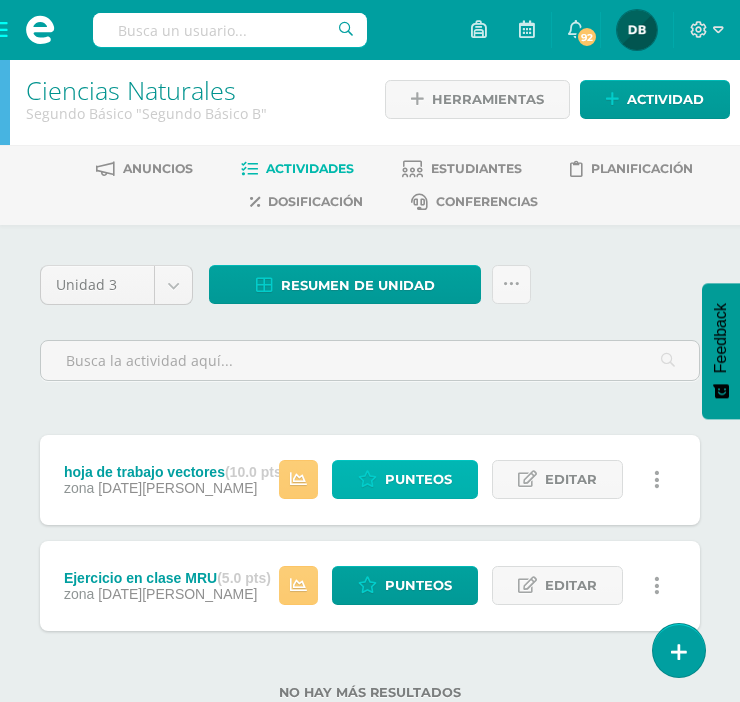 click on "Punteos" at bounding box center (418, 479) 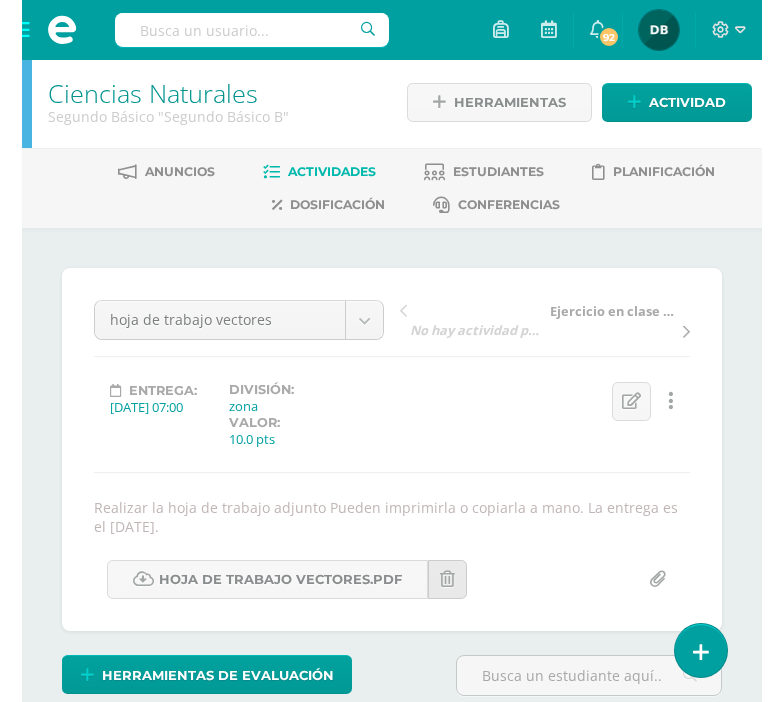 scroll, scrollTop: 0, scrollLeft: 0, axis: both 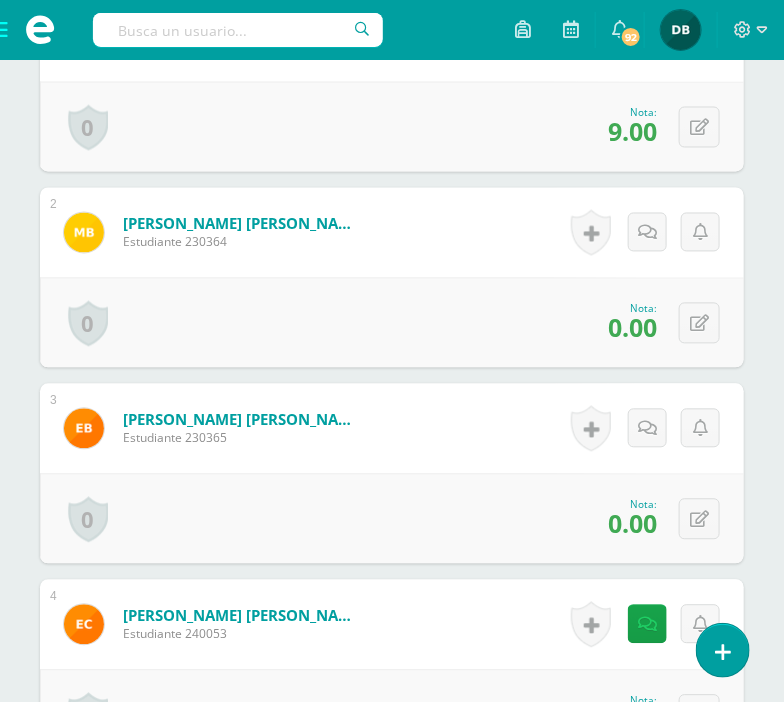 click on "Brán Sánchez, Estuardo Agustin
Estudiante  230365
Nota
0.00
0
Logros
Logros obtenidos" at bounding box center [392, 429] 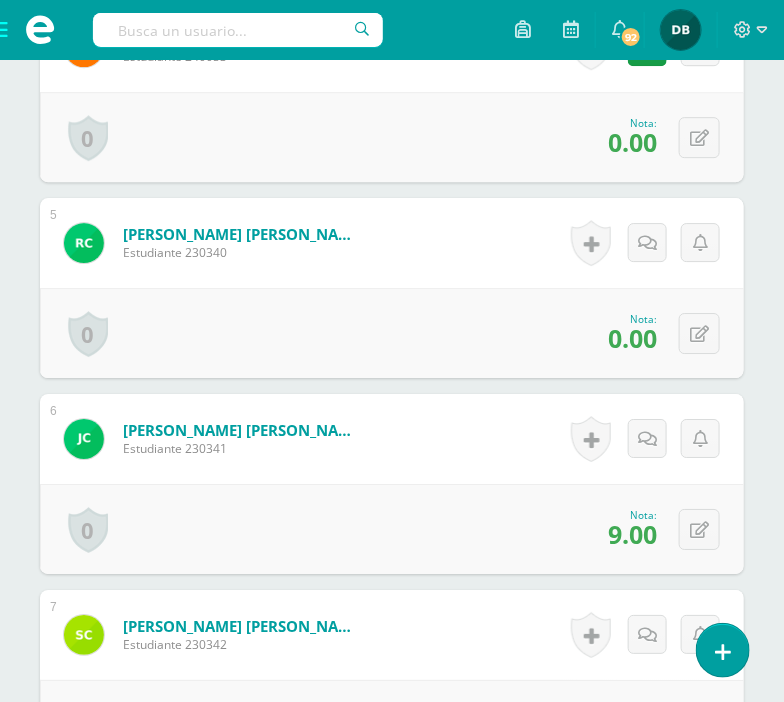 scroll, scrollTop: 1351, scrollLeft: 0, axis: vertical 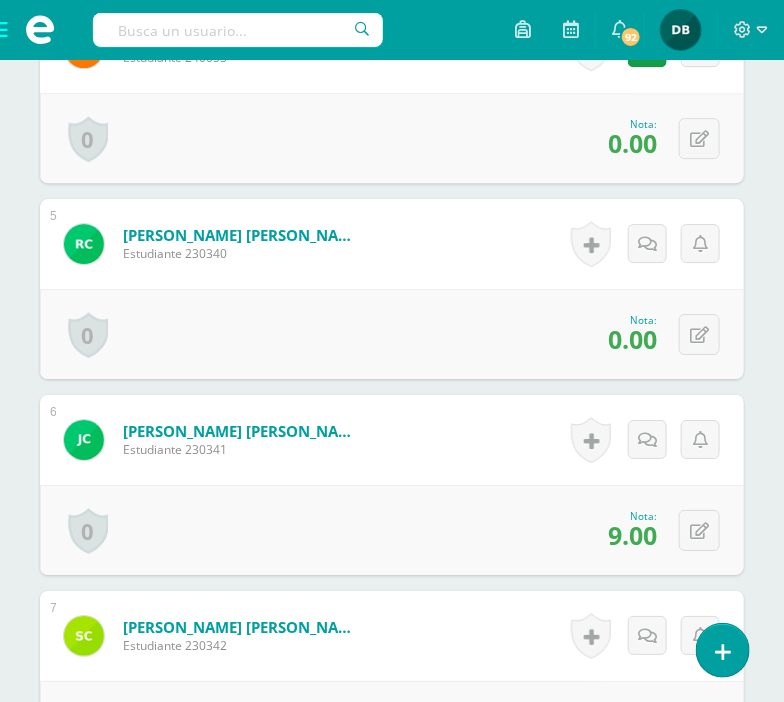 click on "0
Logros
Logros obtenidos
Aún no hay logros agregados
Nota:
0.00" at bounding box center [392, 334] 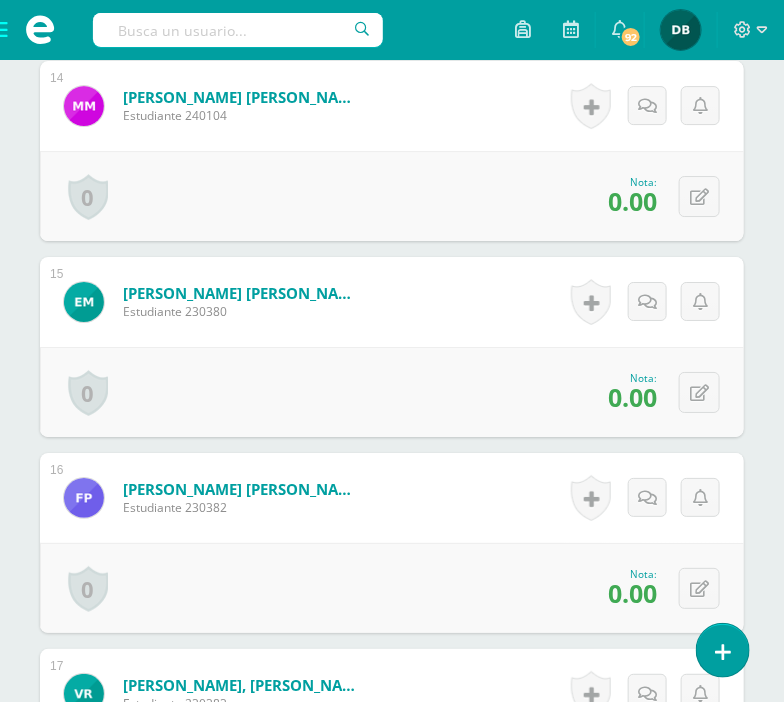 scroll, scrollTop: 3252, scrollLeft: 0, axis: vertical 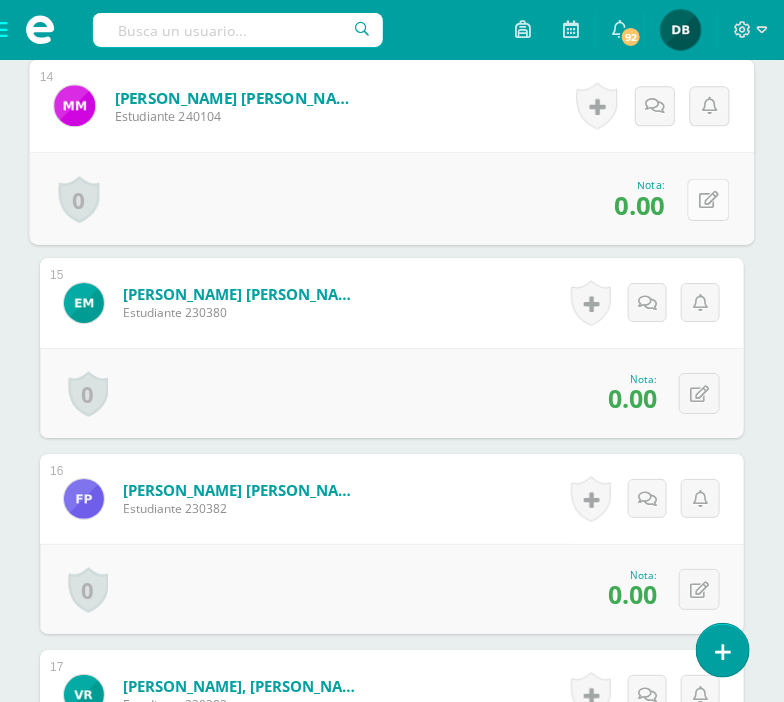 click at bounding box center [709, 199] 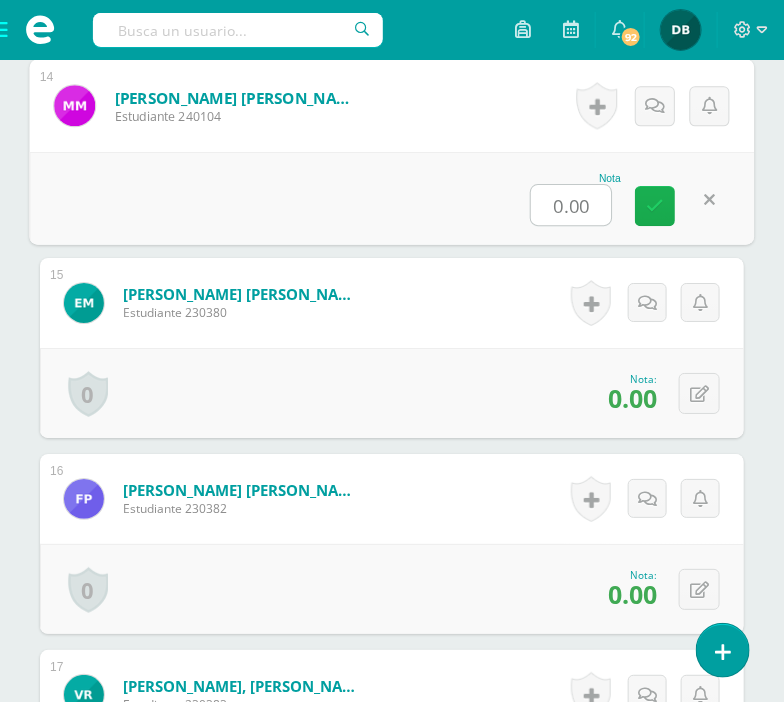 type on "3" 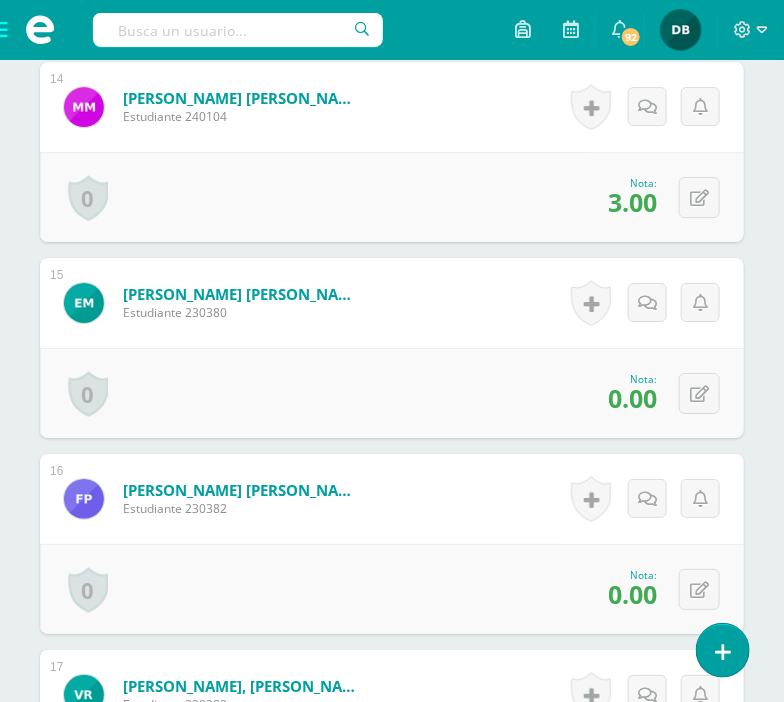 scroll, scrollTop: 3275, scrollLeft: 0, axis: vertical 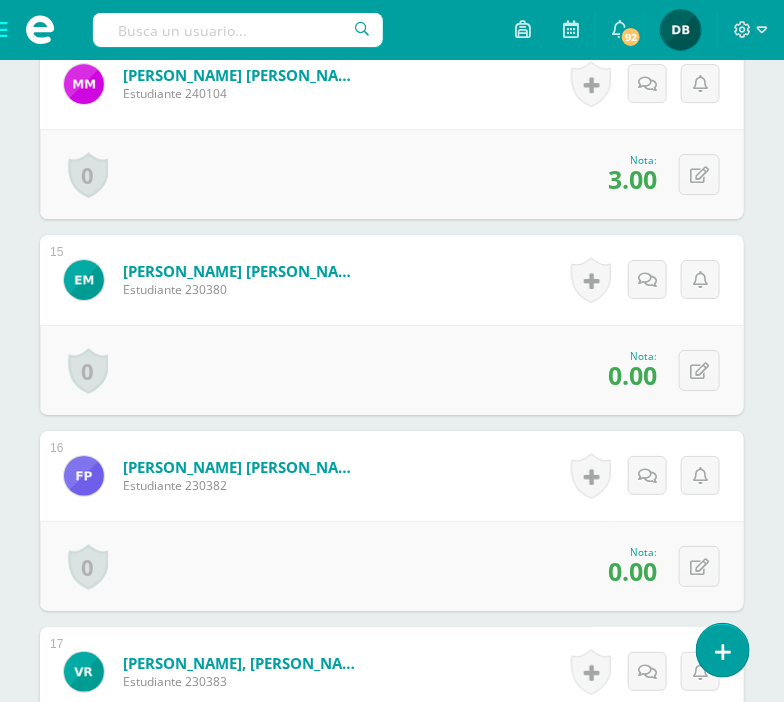 click at bounding box center (40, 30) 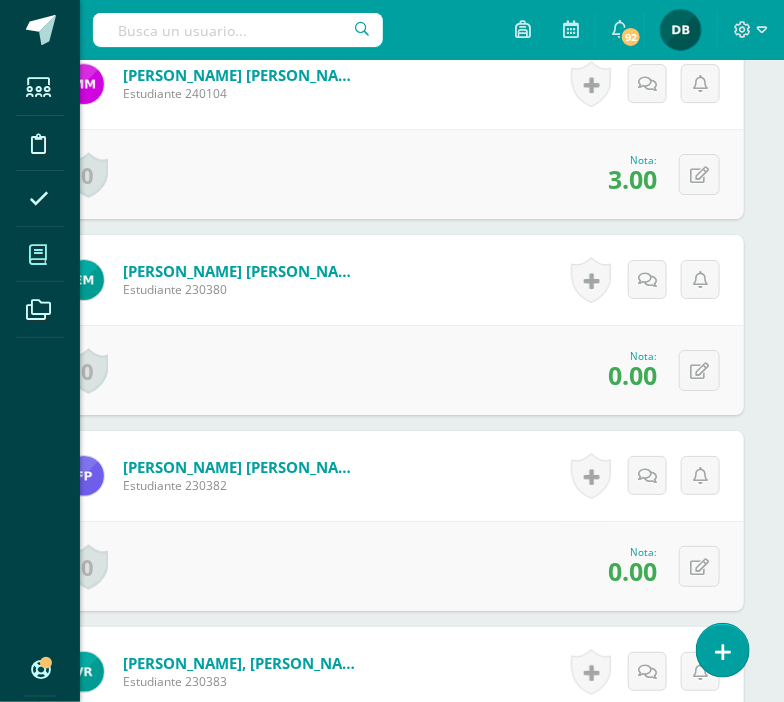 click at bounding box center [38, 254] 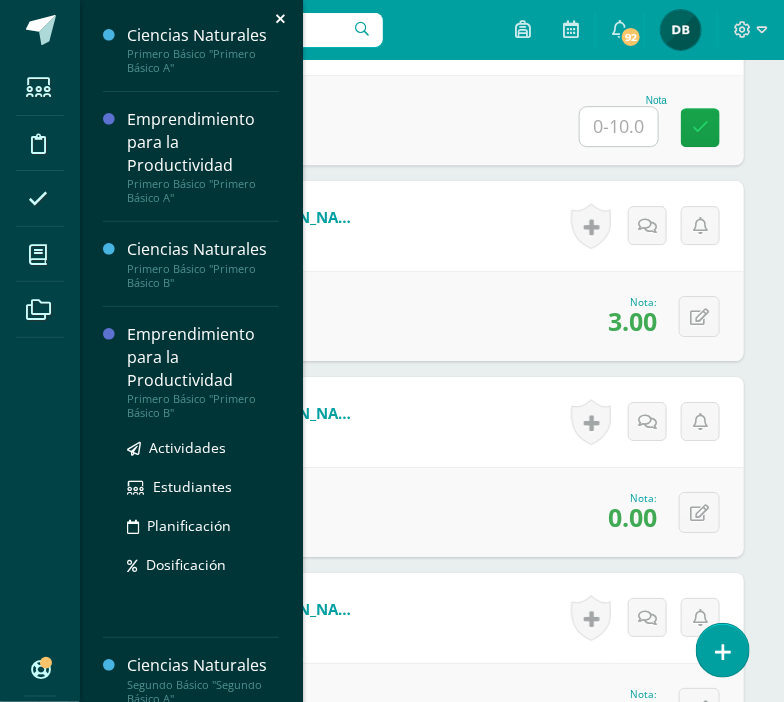 scroll, scrollTop: 3132, scrollLeft: 0, axis: vertical 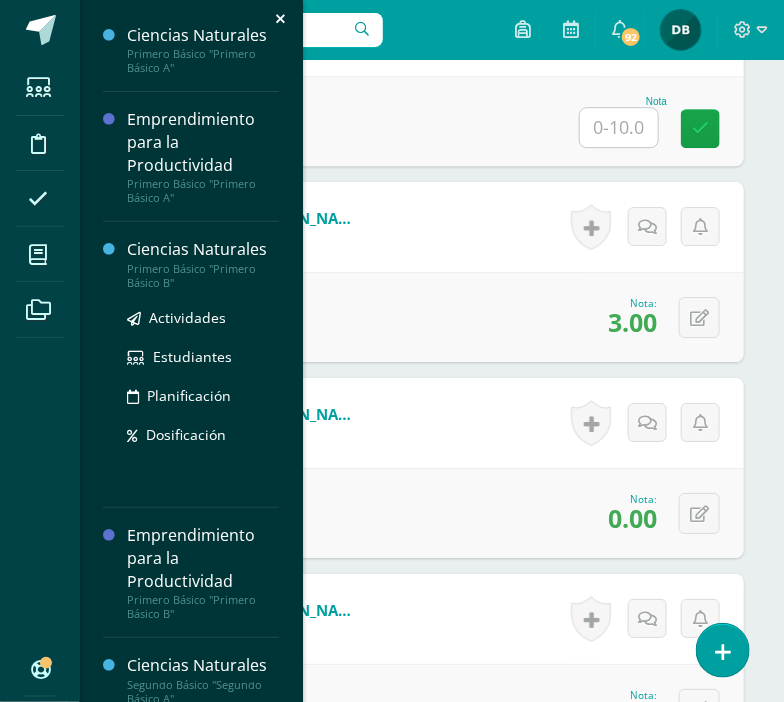 click on "Ciencias Naturales" at bounding box center (203, 249) 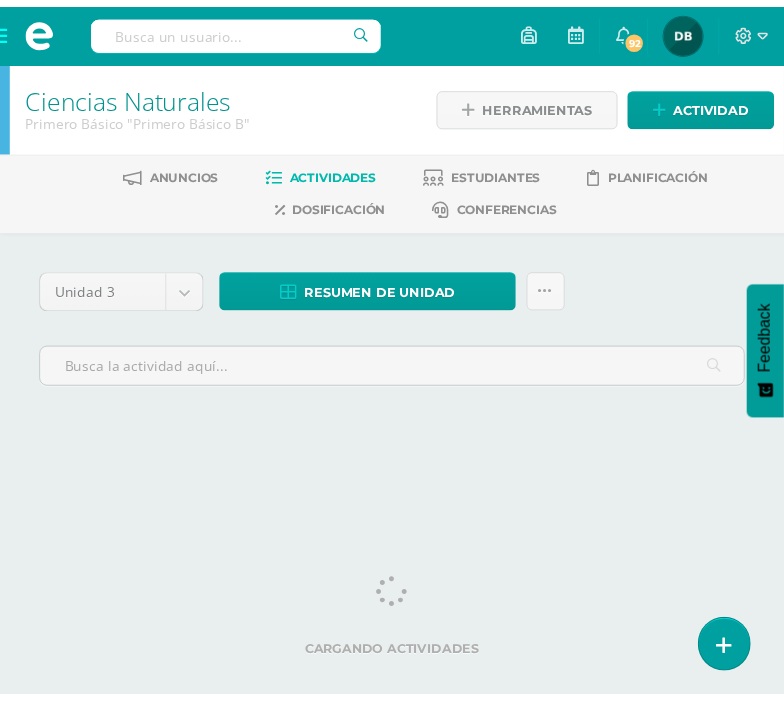 scroll, scrollTop: 0, scrollLeft: 0, axis: both 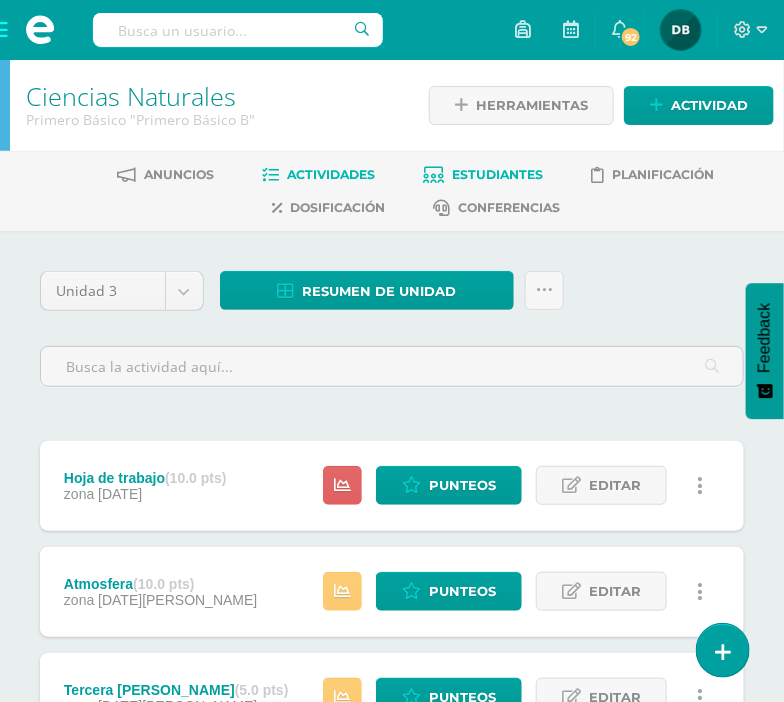 click on "Estudiantes" at bounding box center [484, 175] 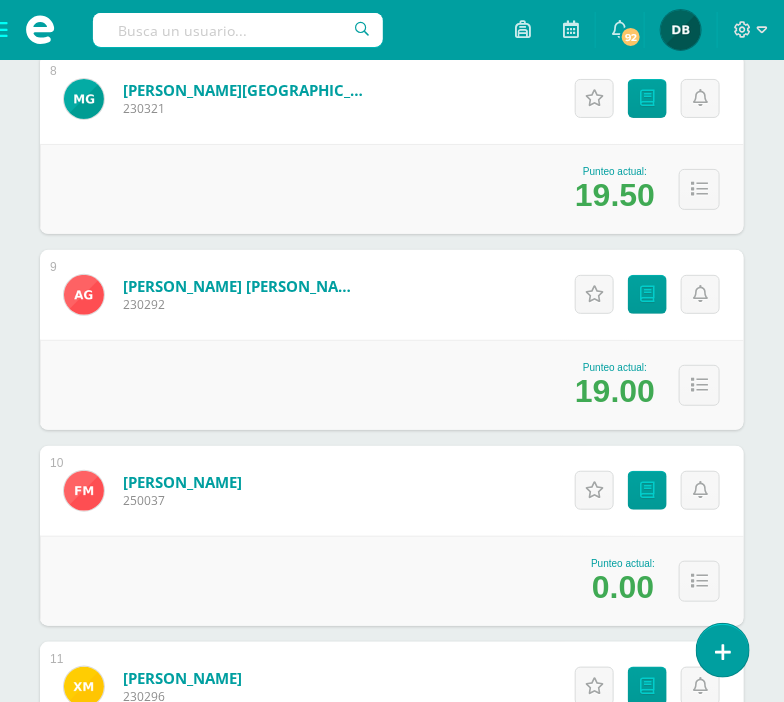 scroll, scrollTop: 1787, scrollLeft: 0, axis: vertical 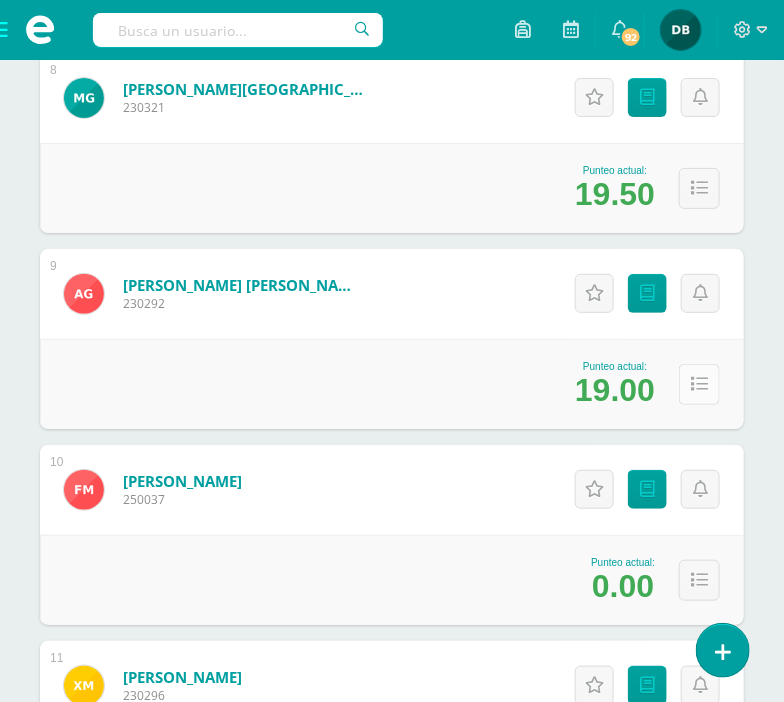 click at bounding box center (699, 384) 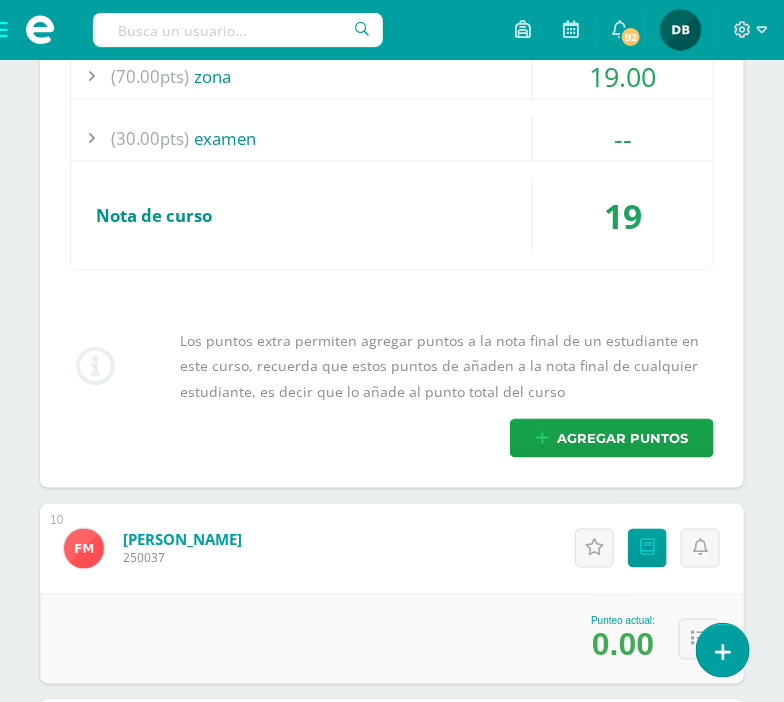 scroll, scrollTop: 1843, scrollLeft: 0, axis: vertical 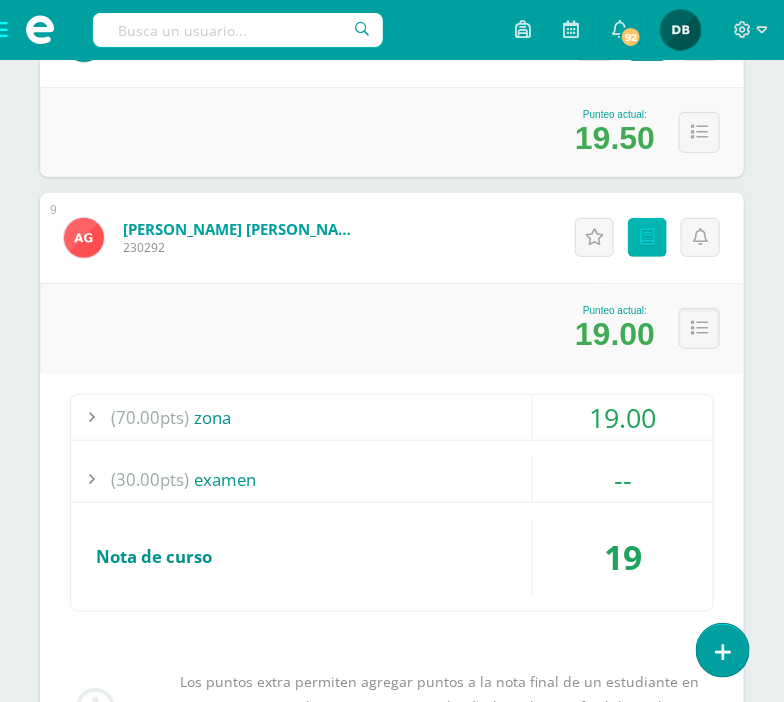 click on "Punteos" at bounding box center (647, 237) 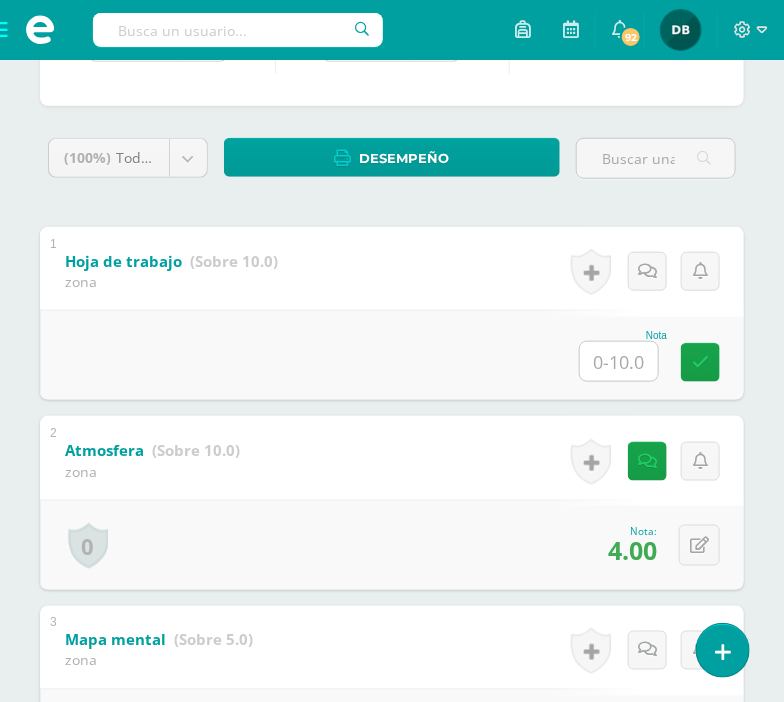scroll, scrollTop: 0, scrollLeft: 0, axis: both 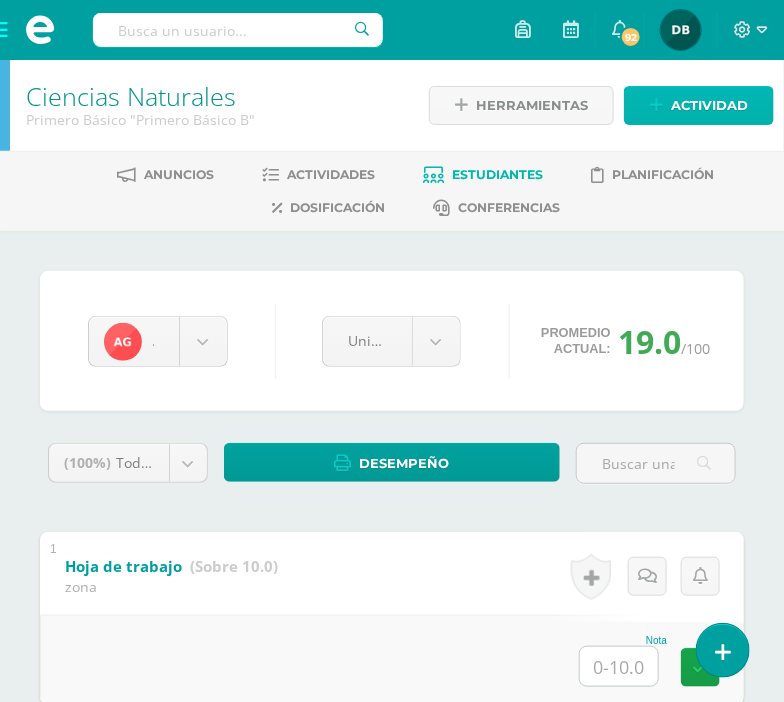 click on "Actividad" at bounding box center [709, 105] 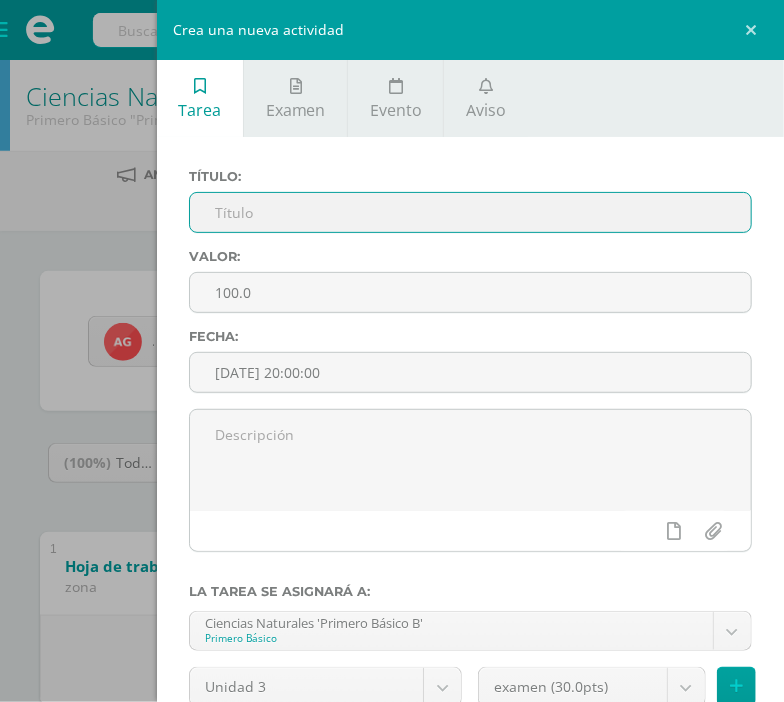 click at bounding box center [470, 212] 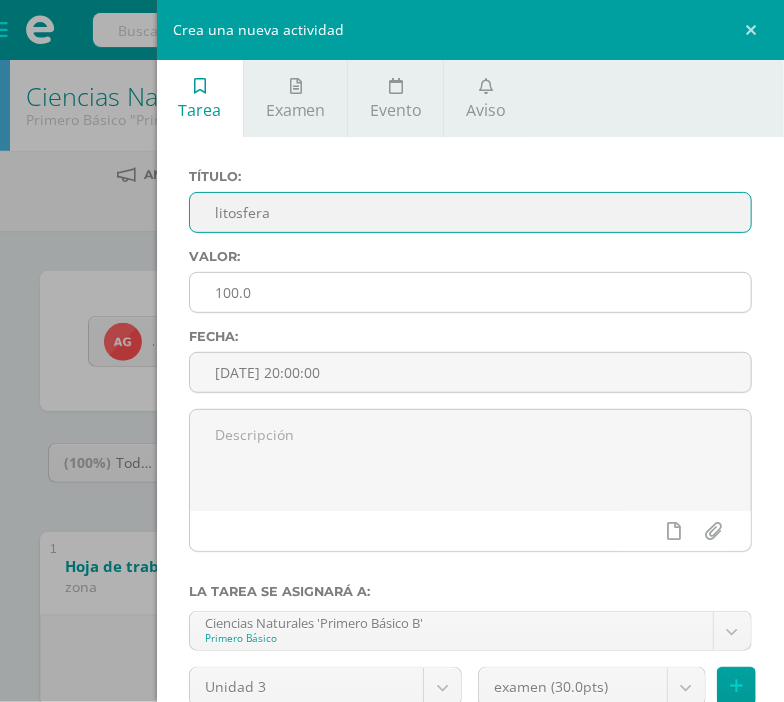 type on "litosfera" 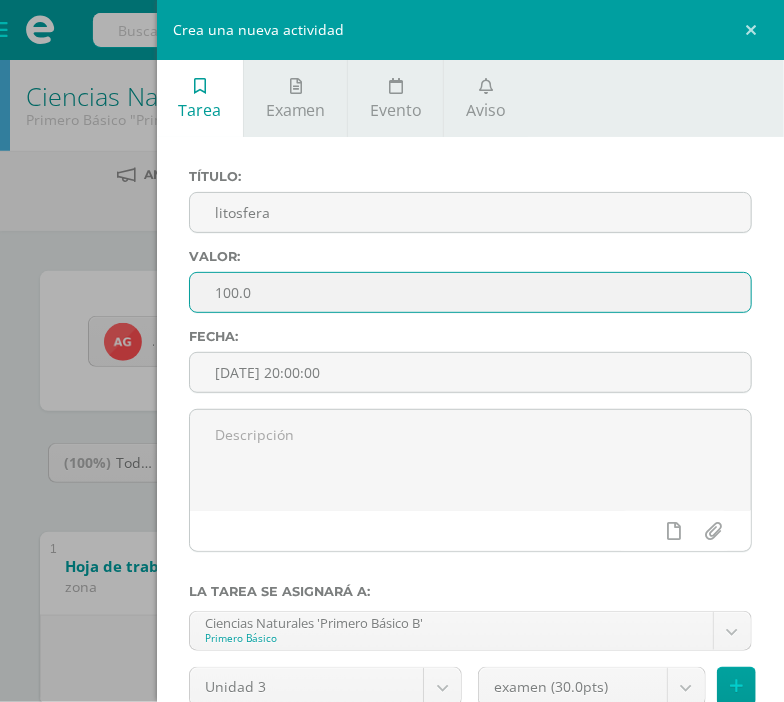 drag, startPoint x: 415, startPoint y: 292, endPoint x: 168, endPoint y: 365, distance: 257.56165 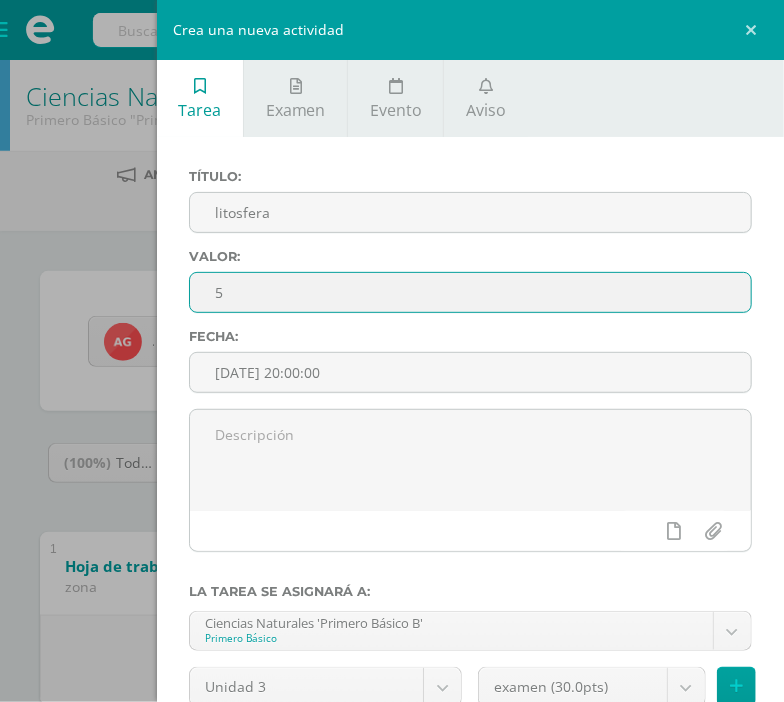 scroll, scrollTop: 171, scrollLeft: 0, axis: vertical 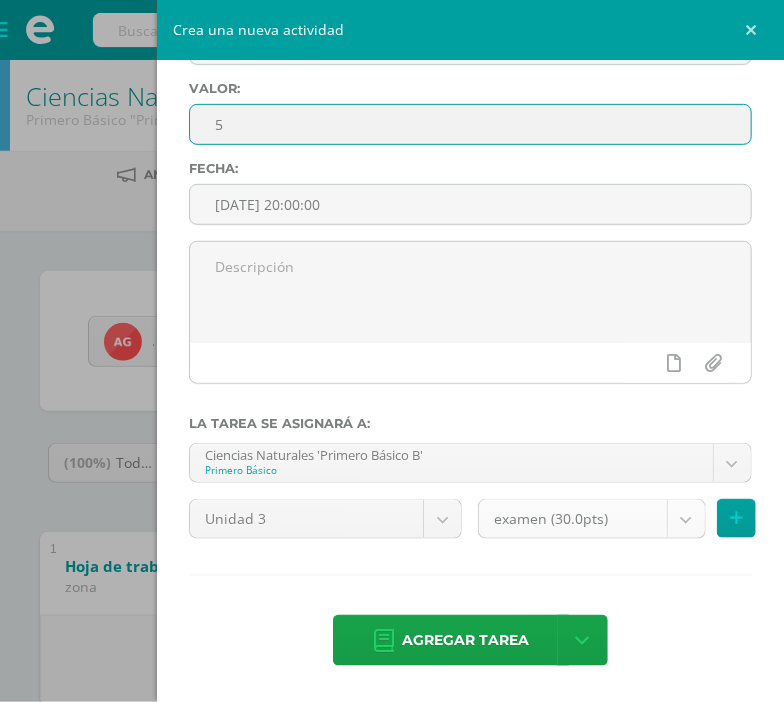 type on "5" 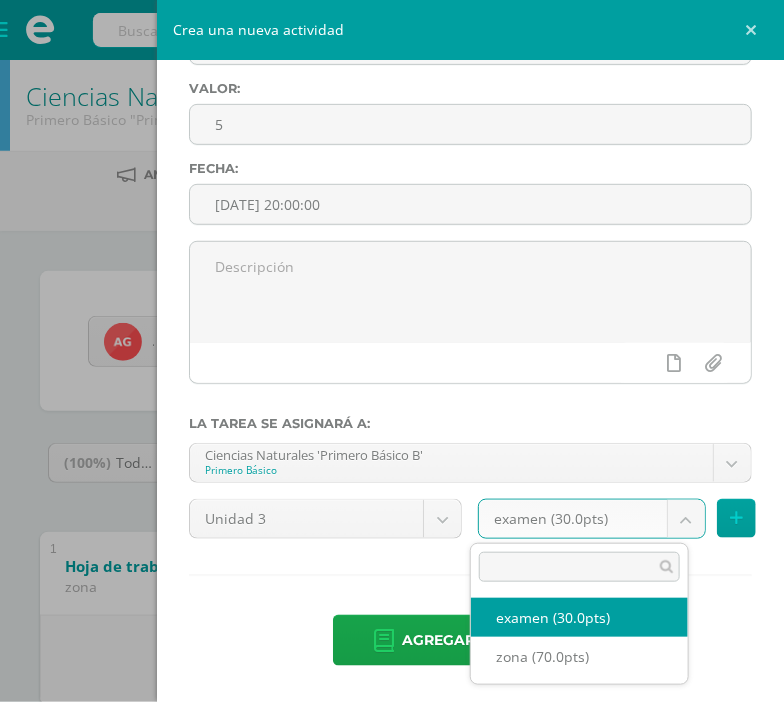 click on "Estudiantes Disciplina Asistencia Mis cursos Archivos Soporte
Centro de ayuda
Últimas actualizaciones
10+ Cerrar panel
Ciencias Naturales
Primero
Básico
"Primero Básico A"
Actividades Estudiantes Planificación Dosificación
Emprendimiento para la Productividad
Primero
Básico
"Primero Básico A"
Actividades Estudiantes Planificación Dosificación
Ciencias Naturales
Primero
Básico
"Primero Básico B"
Actividades Estudiantes Planificación Dosificación Actividades Estudiantes Planificación Actividades" at bounding box center [392, 798] 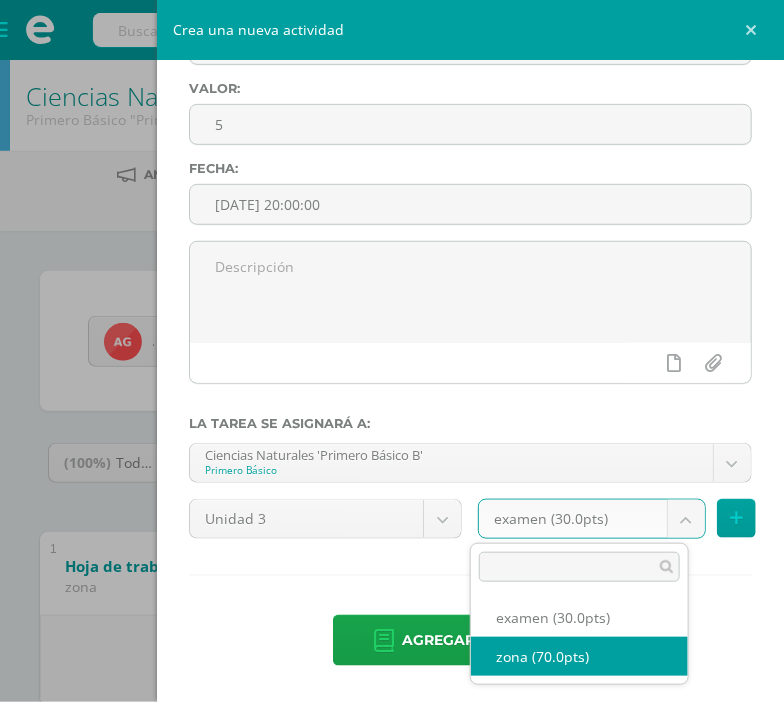 select on "104044" 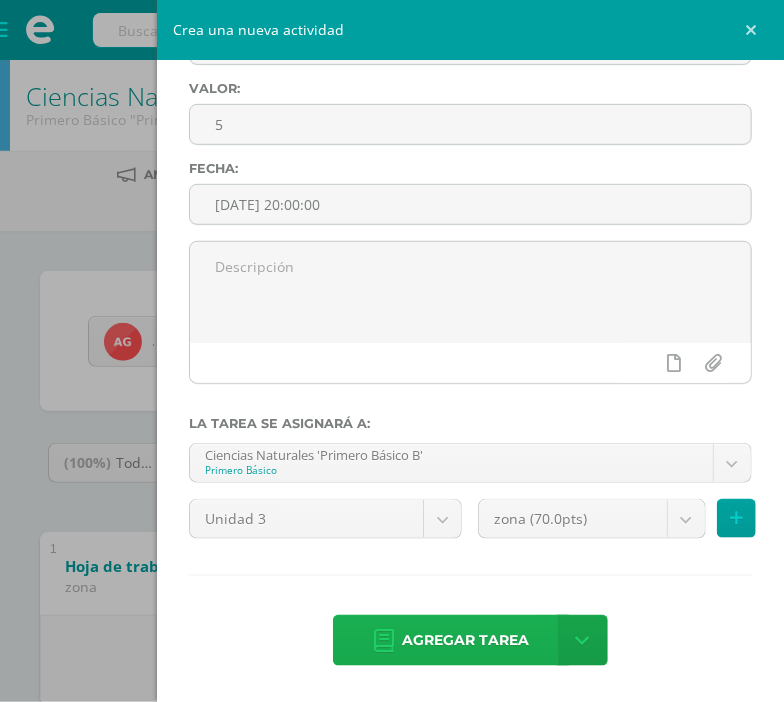 click on "Agregar tarea" at bounding box center [465, 640] 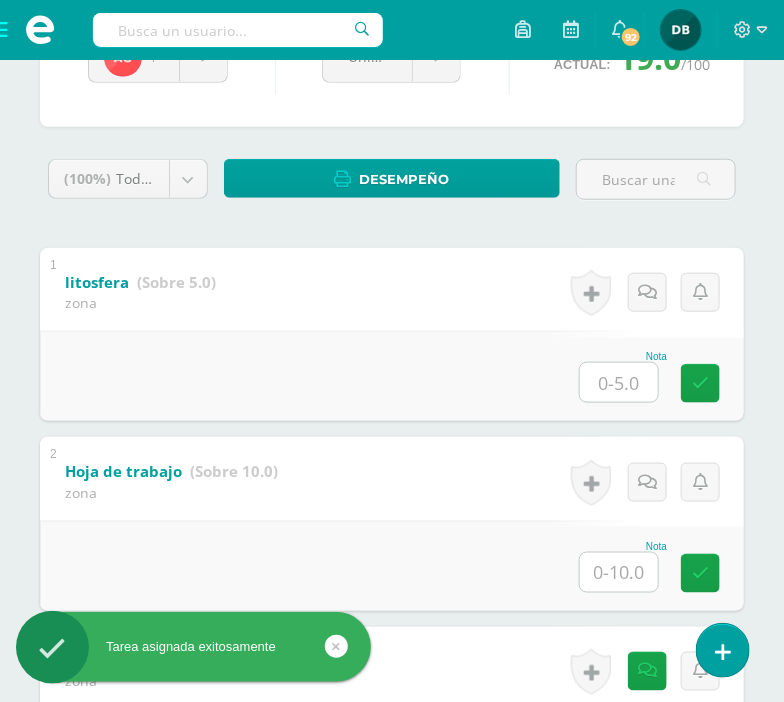 scroll, scrollTop: 285, scrollLeft: 0, axis: vertical 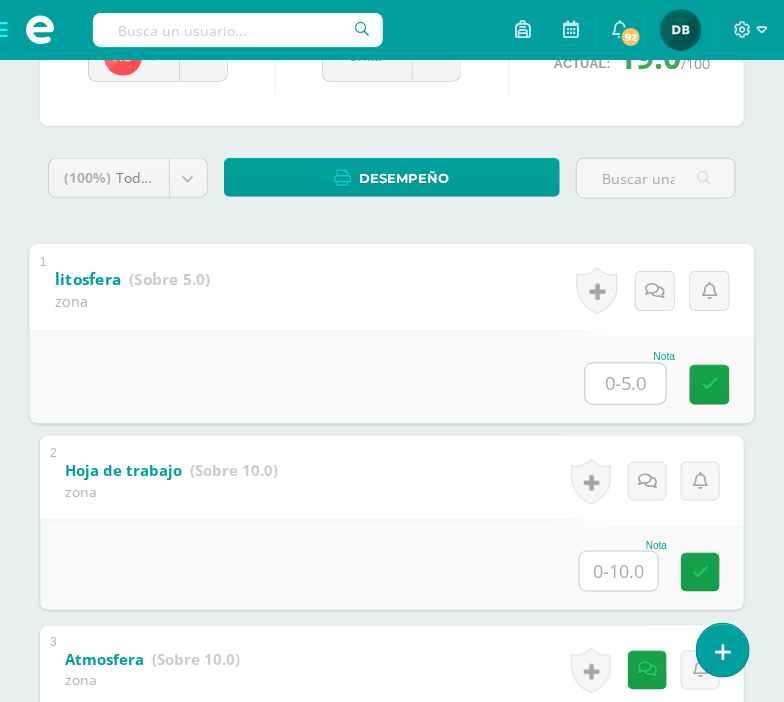 click at bounding box center (626, 383) 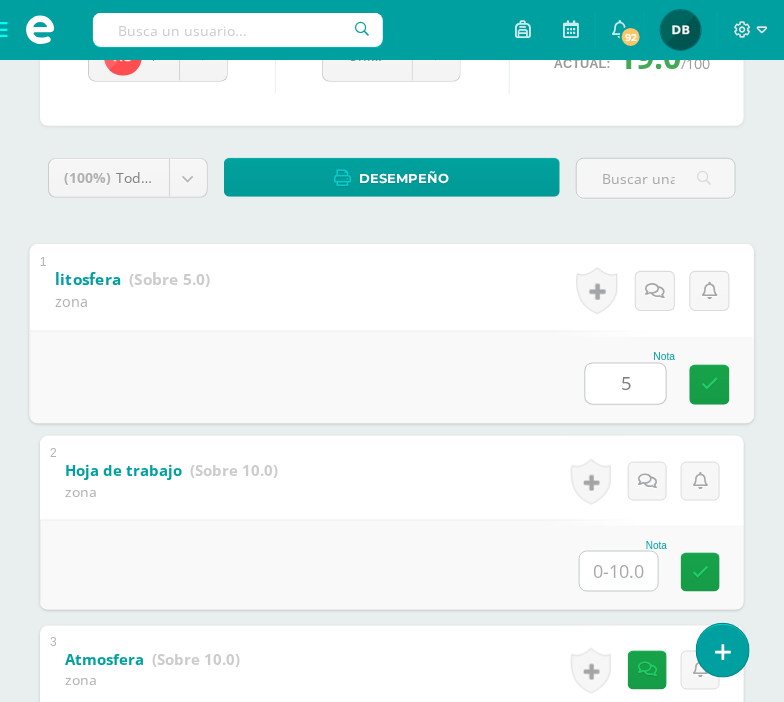 type on "5" 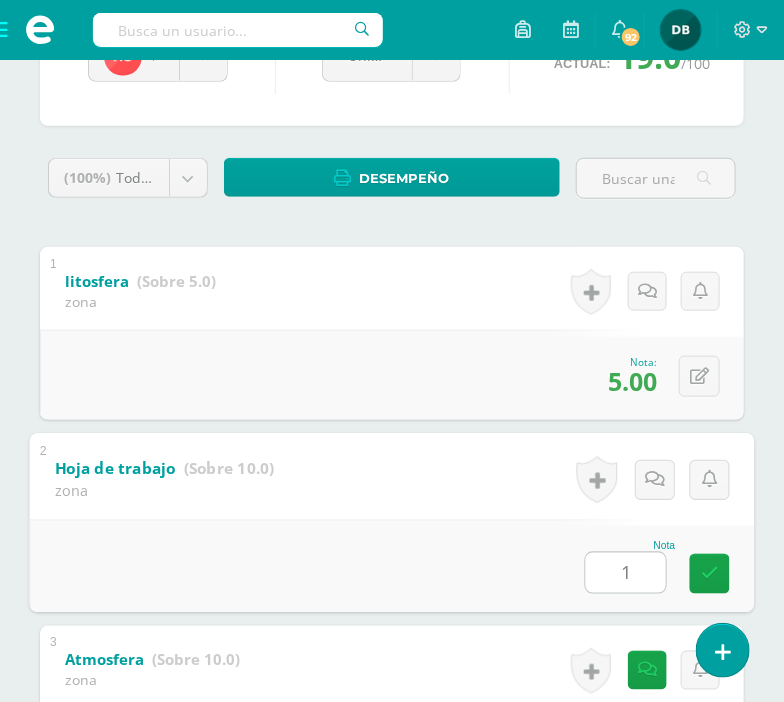 type on "10" 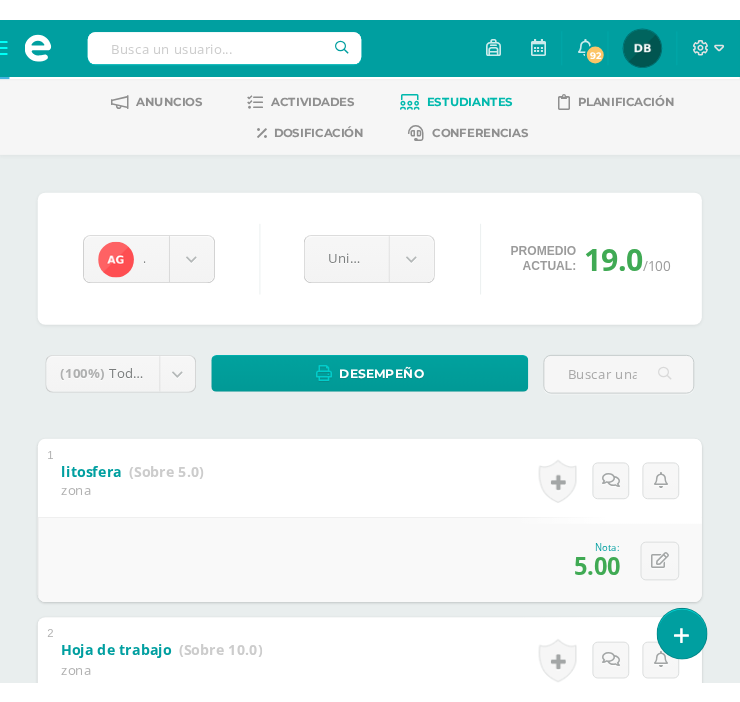 scroll, scrollTop: 0, scrollLeft: 0, axis: both 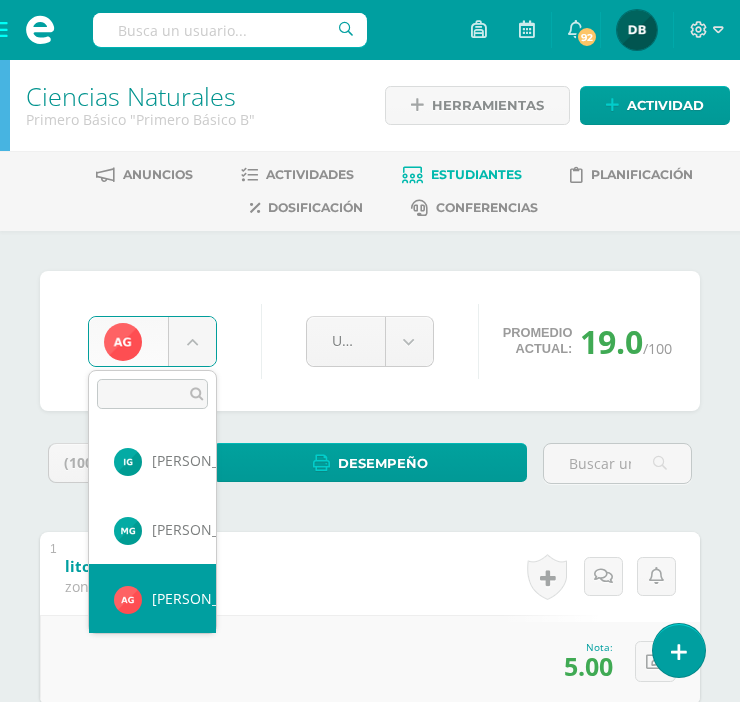click on "Tarea asignada exitosamente         Estudiantes Disciplina Asistencia Mis cursos Archivos Soporte
Centro de ayuda
Últimas actualizaciones
10+ Cerrar panel
Ciencias Naturales
Primero
Básico
"Primero Básico A"
Actividades Estudiantes Planificación Dosificación
Emprendimiento para la Productividad
Primero
Básico
"Primero Básico A"
Actividades Estudiantes Planificación Dosificación
Ciencias Naturales
Primero
Básico
"Primero Básico B"
Actividades Estudiantes Planificación Dosificación Mi Perfil" at bounding box center [370, 893] 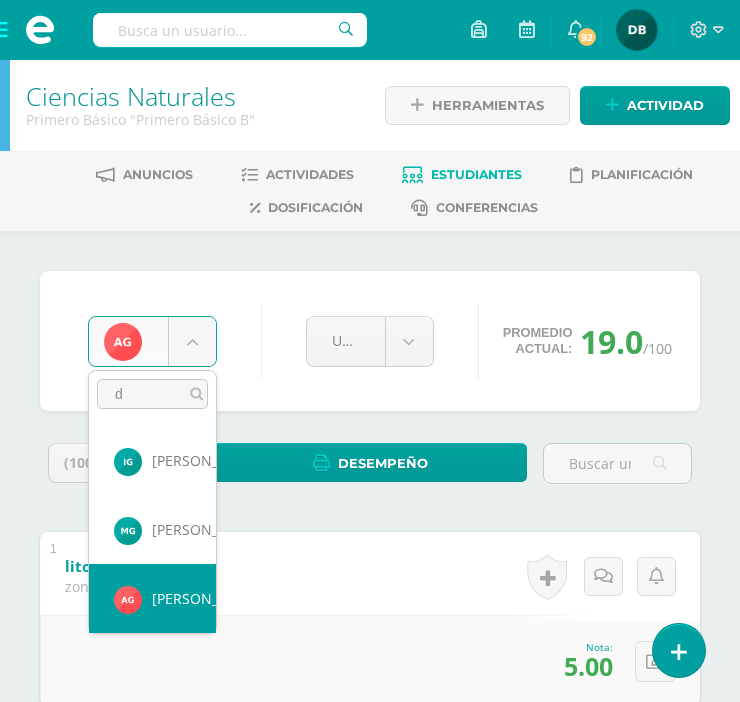 scroll, scrollTop: 0, scrollLeft: 0, axis: both 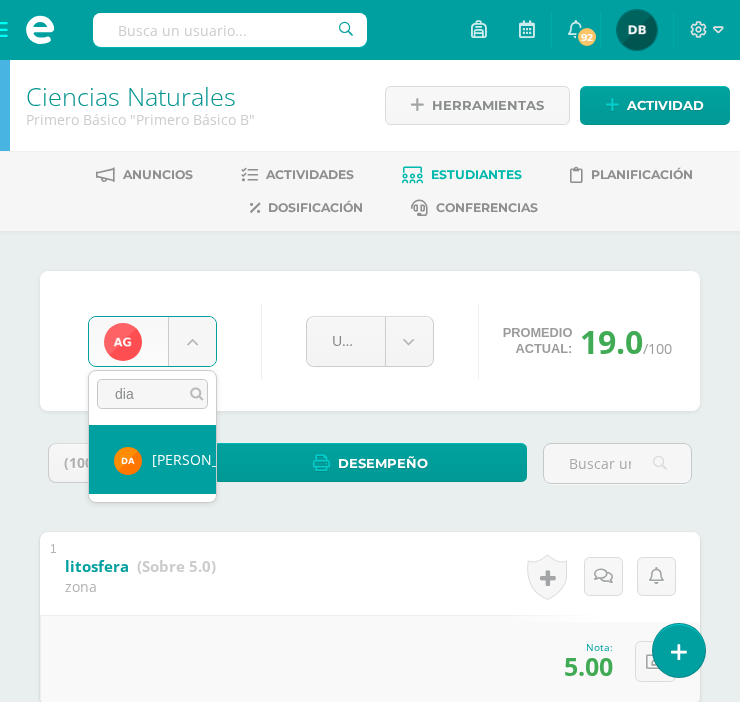 type on "dia" 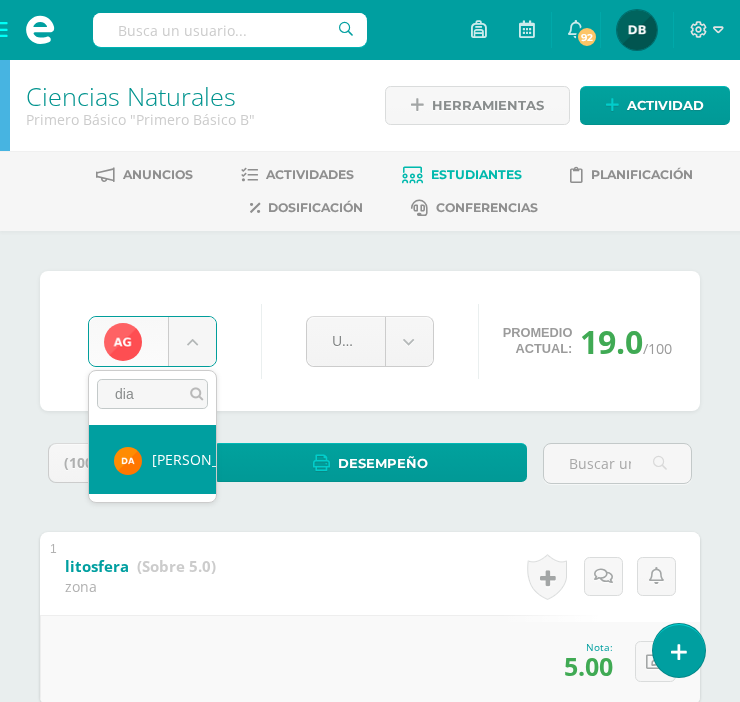 select on "497" 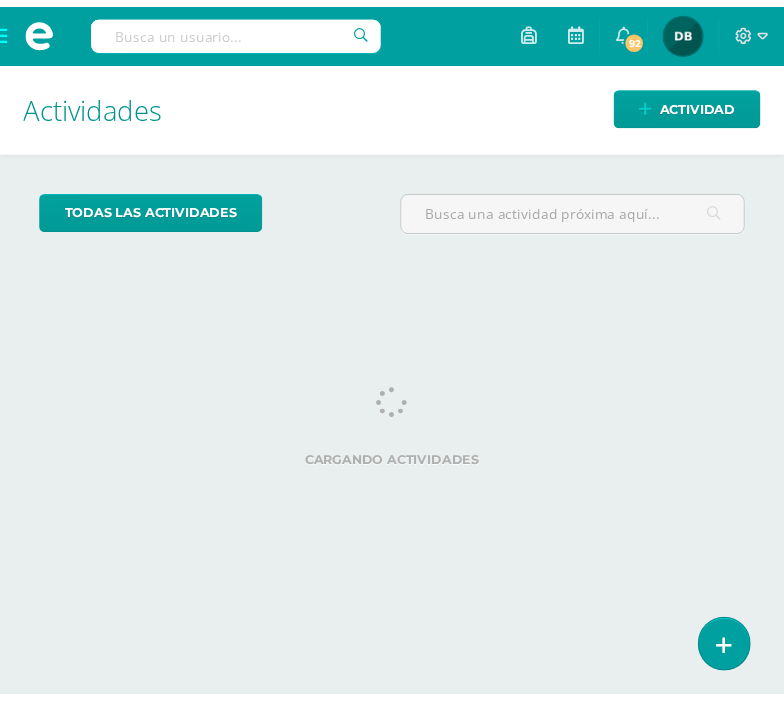 scroll, scrollTop: 0, scrollLeft: 0, axis: both 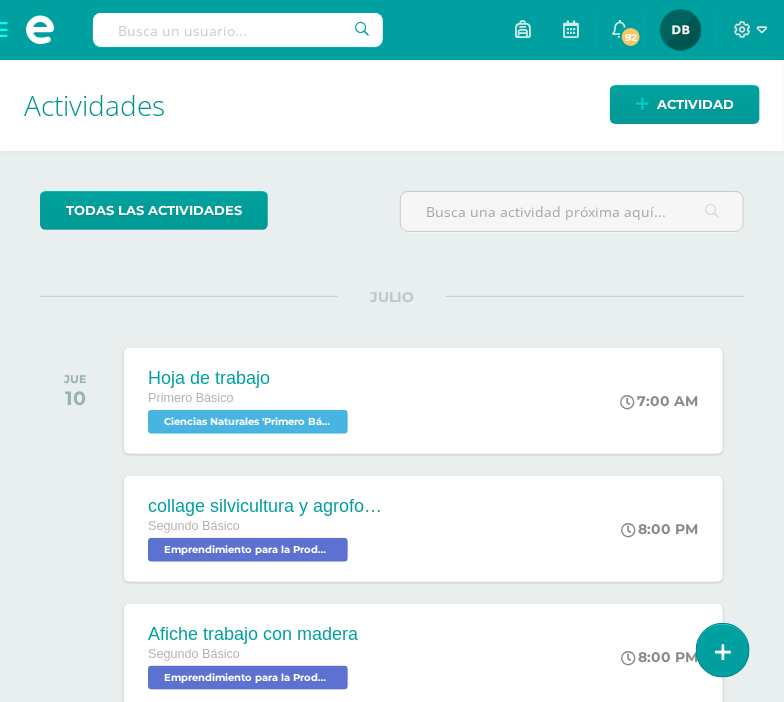 click at bounding box center [40, 30] 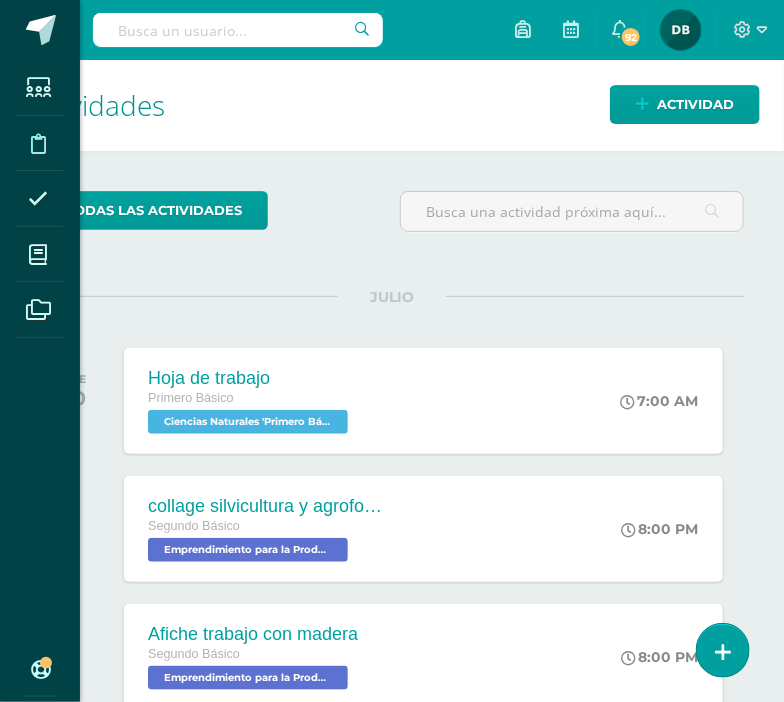 click at bounding box center [38, 142] 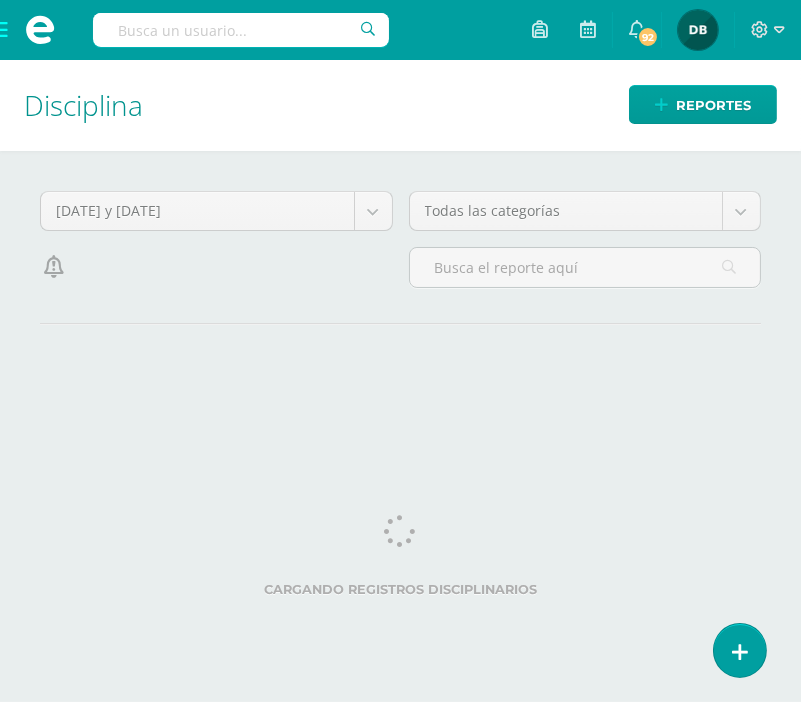 scroll, scrollTop: 0, scrollLeft: 0, axis: both 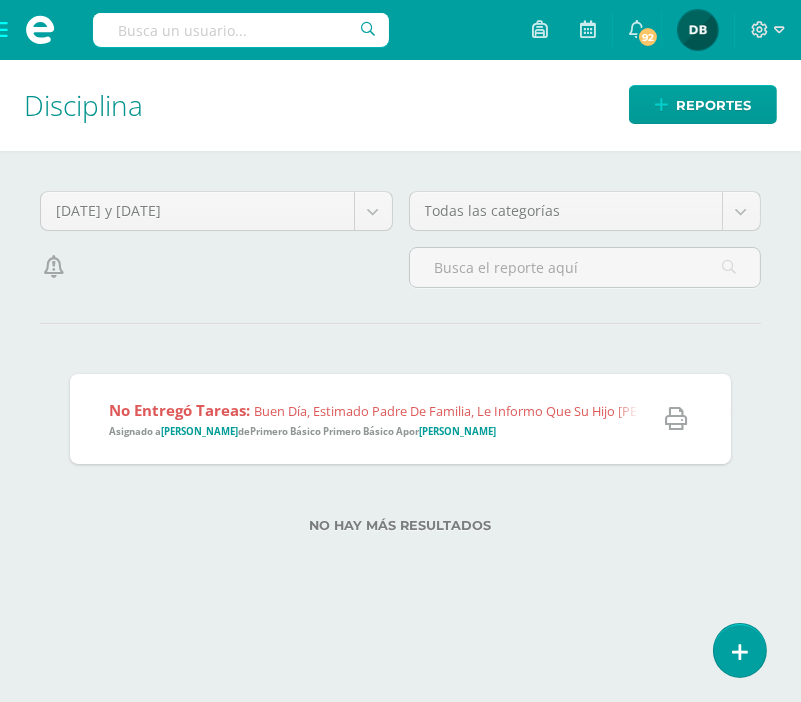 click at bounding box center (40, 30) 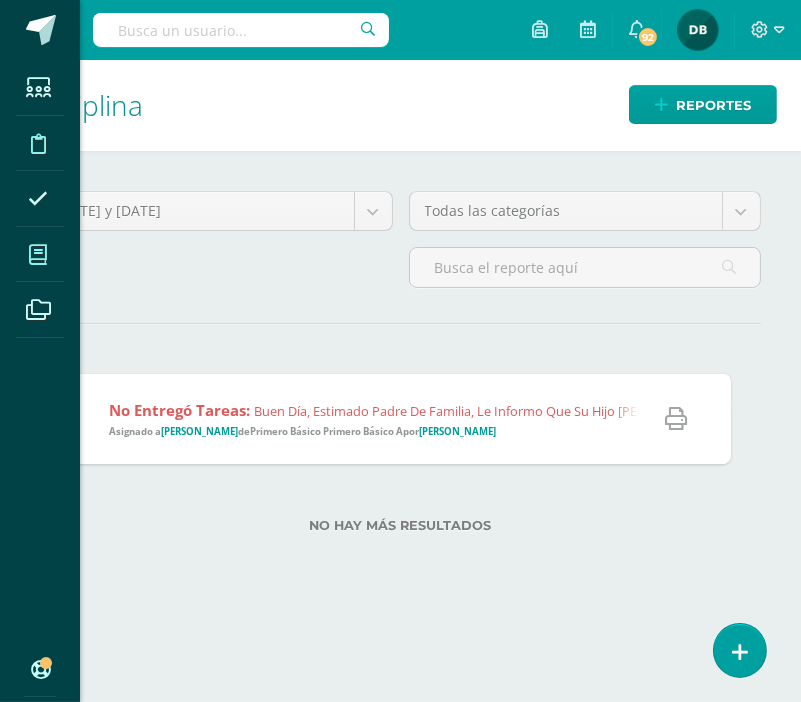 click at bounding box center [38, 255] 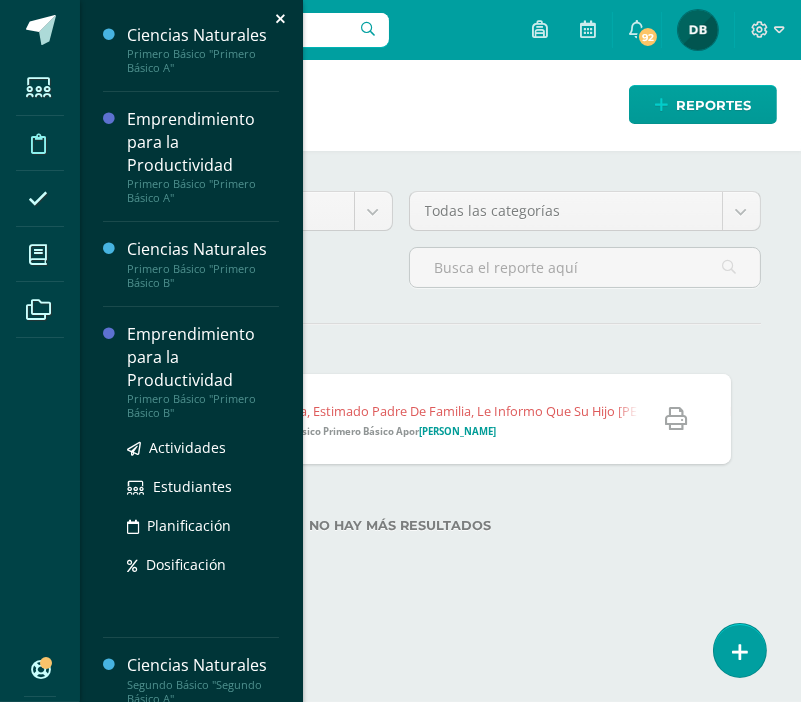 click on "Emprendimiento para la Productividad" at bounding box center (203, 357) 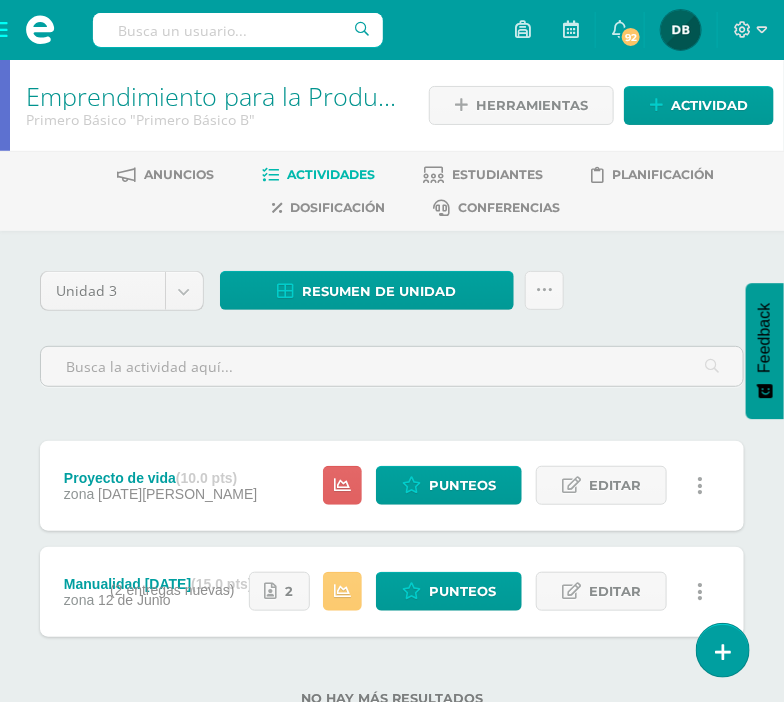 scroll, scrollTop: 65, scrollLeft: 0, axis: vertical 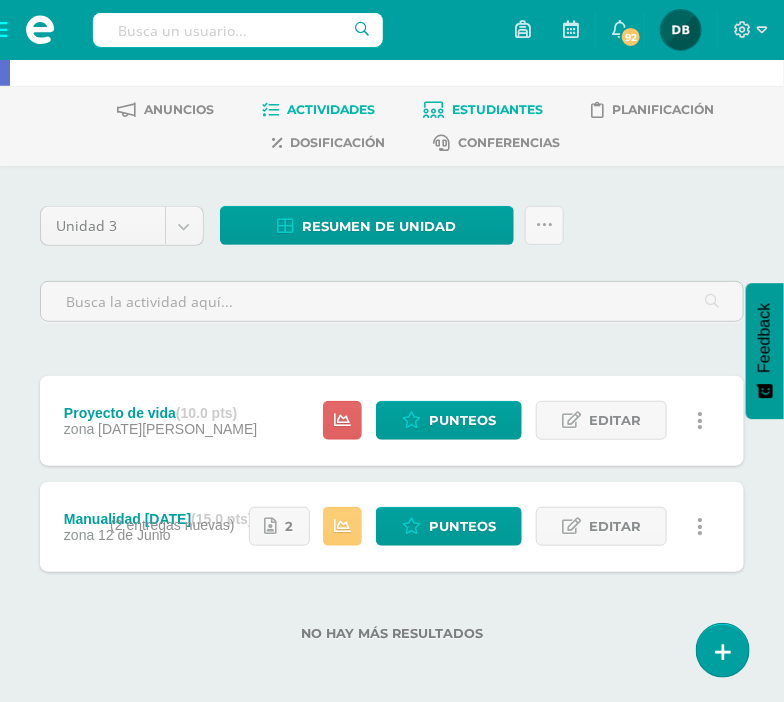 click on "Estudiantes" at bounding box center (498, 109) 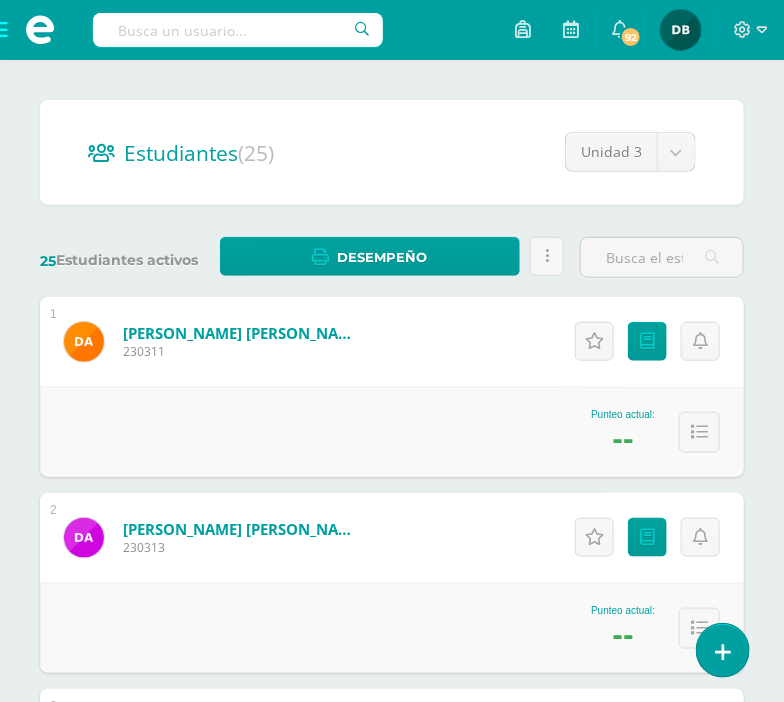 scroll, scrollTop: 172, scrollLeft: 0, axis: vertical 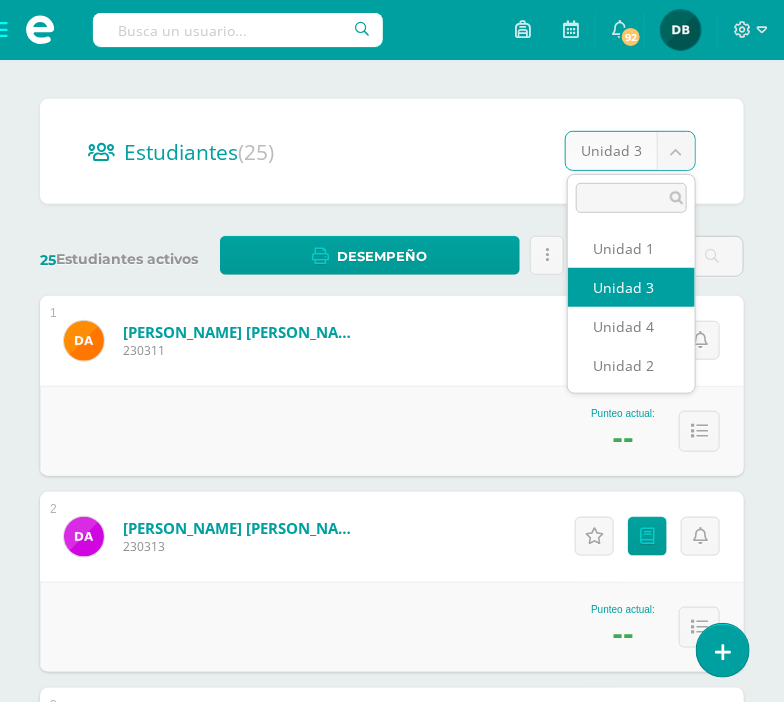 click on "Estudiantes Disciplina Asistencia Mis cursos Archivos Soporte
Centro de ayuda
Últimas actualizaciones
10+ Cerrar panel
Ciencias Naturales
Primero
Básico
"Primero Básico A"
Actividades Estudiantes Planificación Dosificación
Emprendimiento para la Productividad
Primero
Básico
"Primero Básico A"
Actividades Estudiantes Planificación Dosificación
Ciencias Naturales
Primero
Básico
"Primero Básico B"
Actividades Estudiantes Planificación Dosificación Actividades Estudiantes Planificación Actividades" at bounding box center (392, 2077) 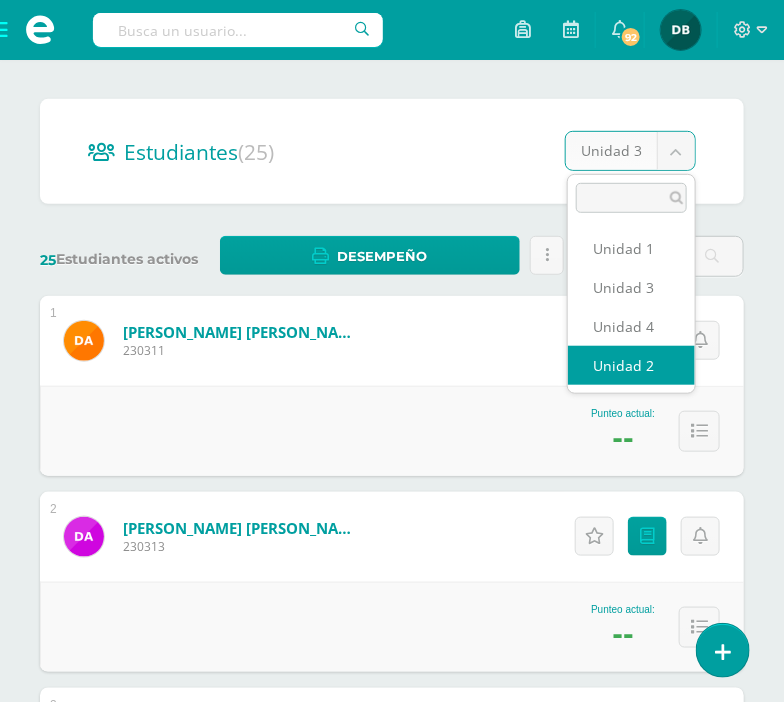 select on "/dashboard/teacher/section/1982/students/?unit=91313" 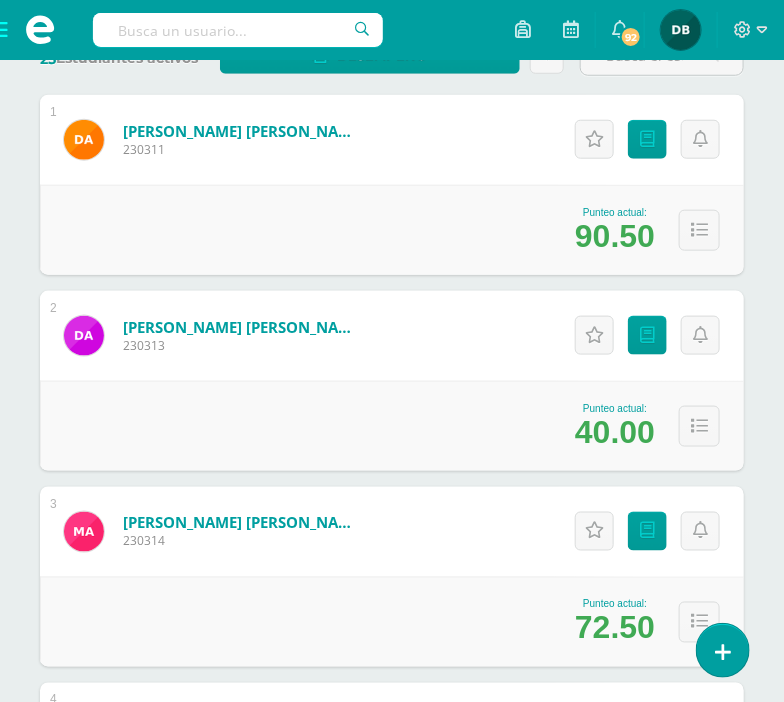scroll, scrollTop: 375, scrollLeft: 0, axis: vertical 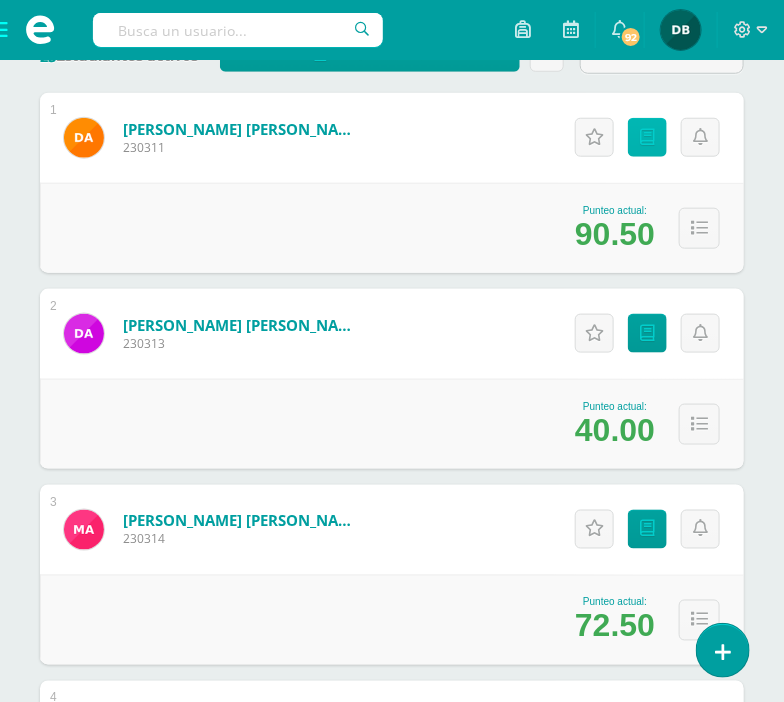 click on "Punteos" at bounding box center (647, 137) 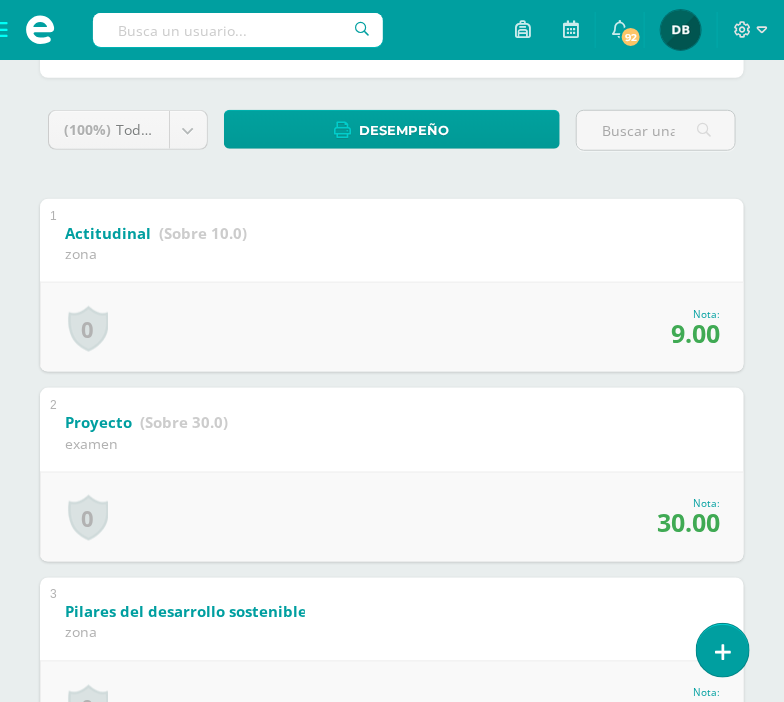 scroll, scrollTop: 0, scrollLeft: 0, axis: both 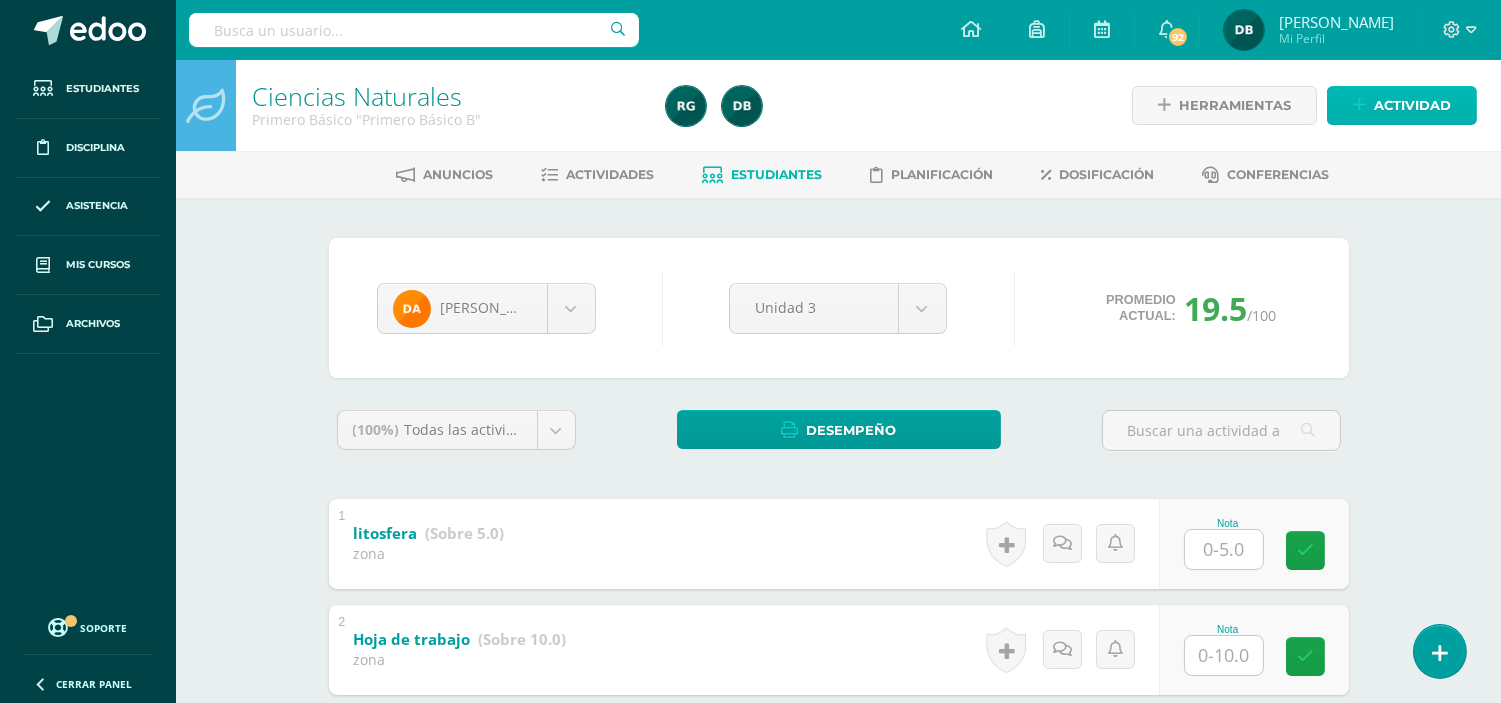 click on "Actividad" at bounding box center [1412, 105] 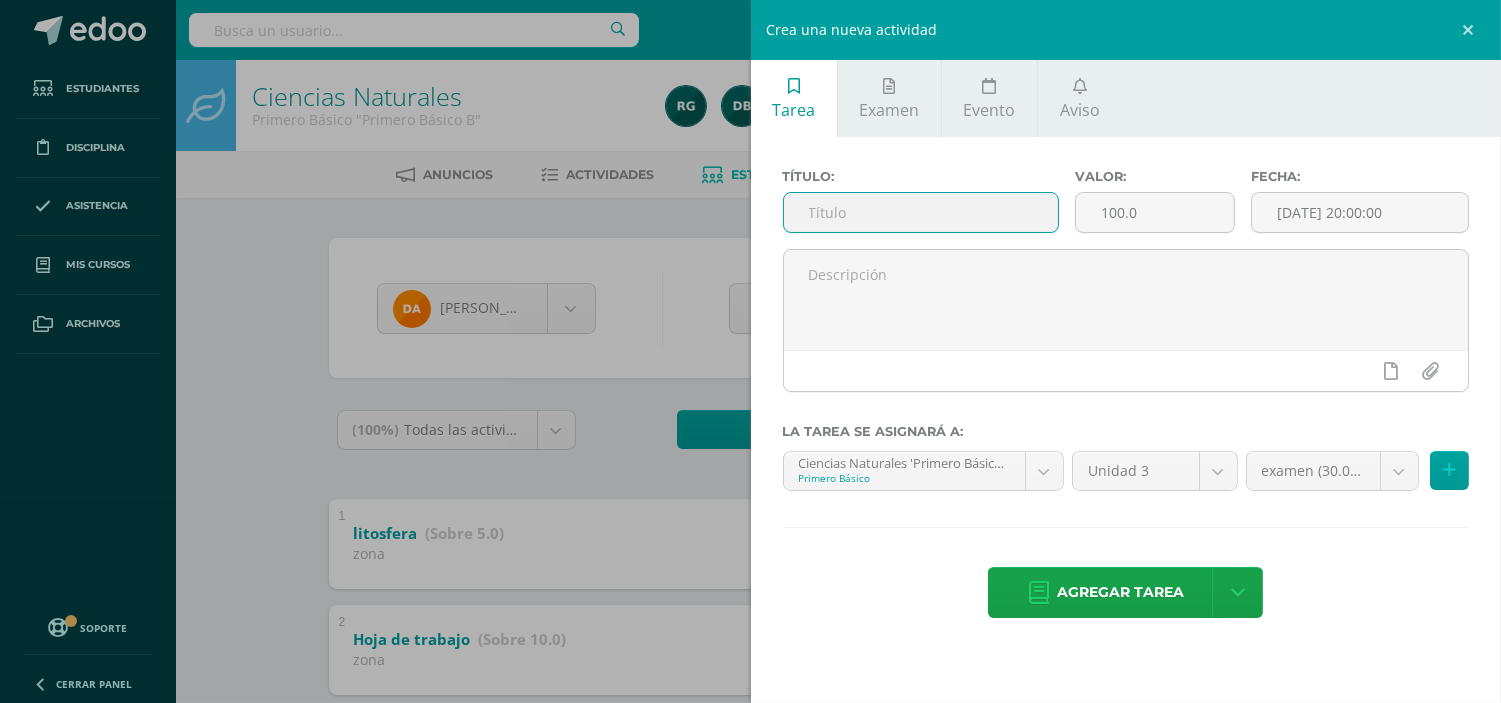 click at bounding box center (921, 212) 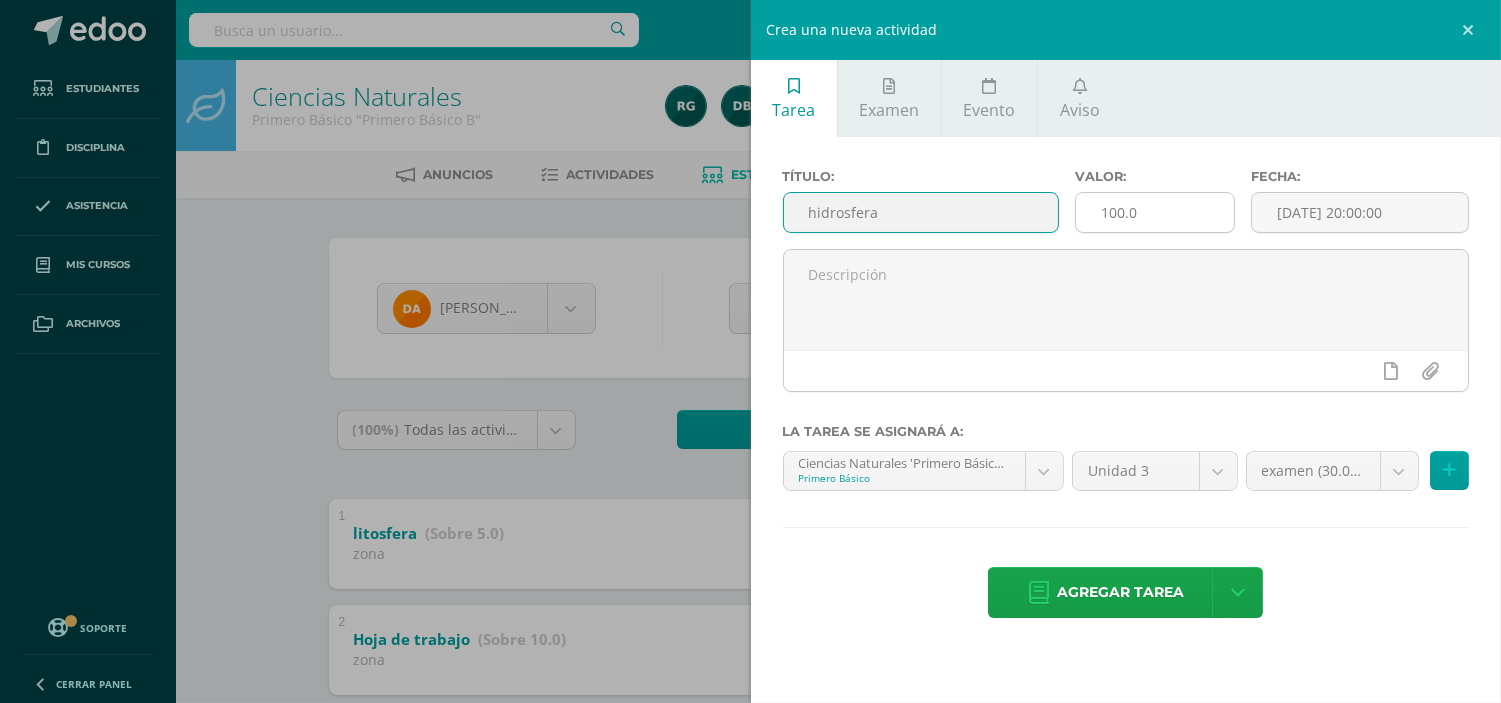 type on "hidrosfera" 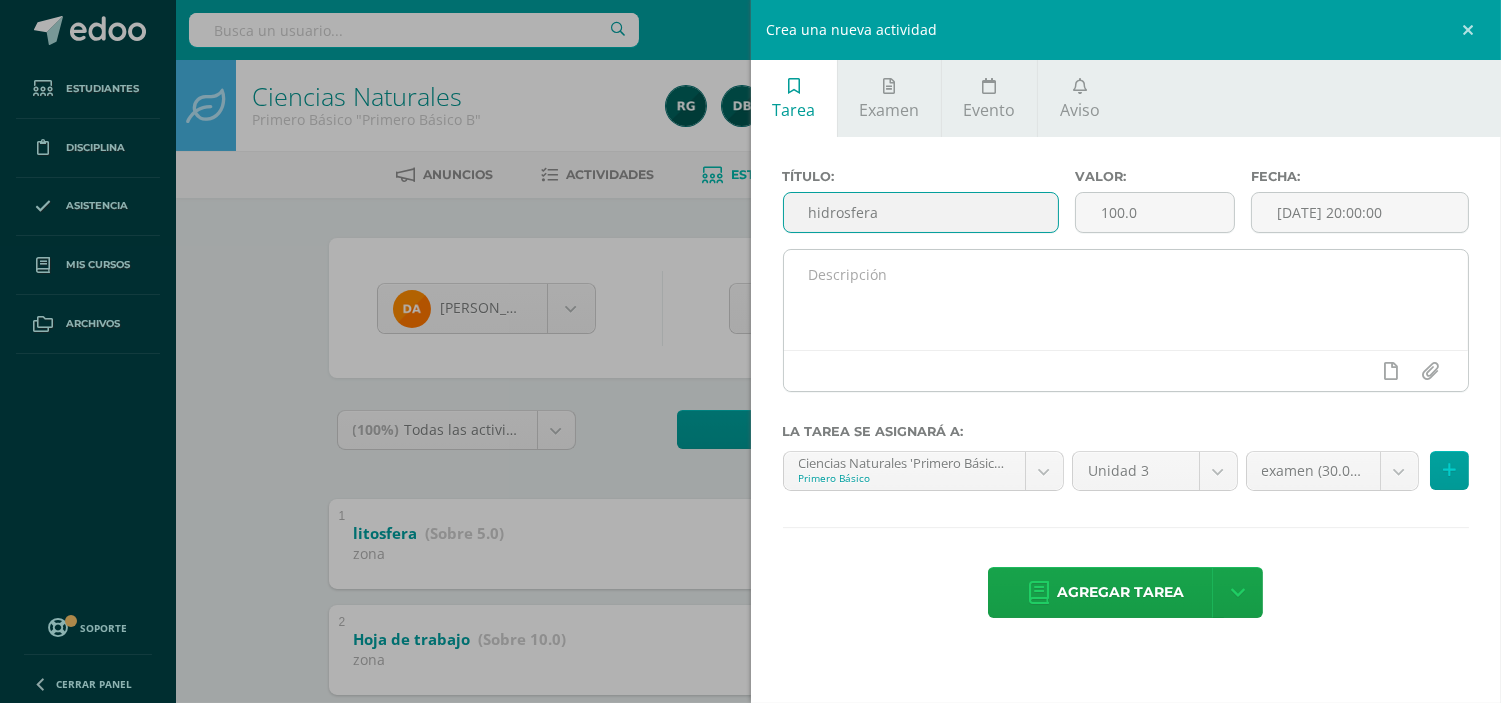 drag, startPoint x: 1145, startPoint y: 205, endPoint x: 886, endPoint y: 273, distance: 267.7779 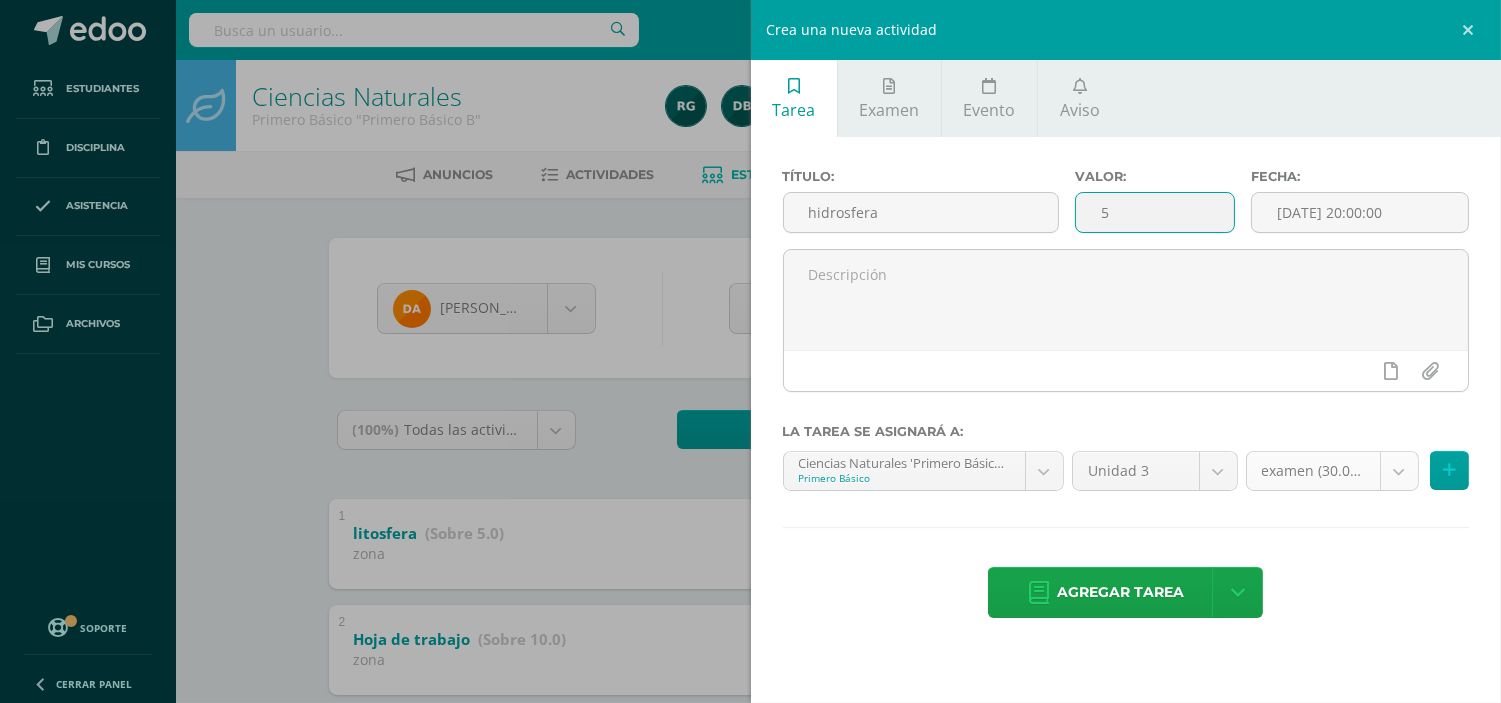 type on "5" 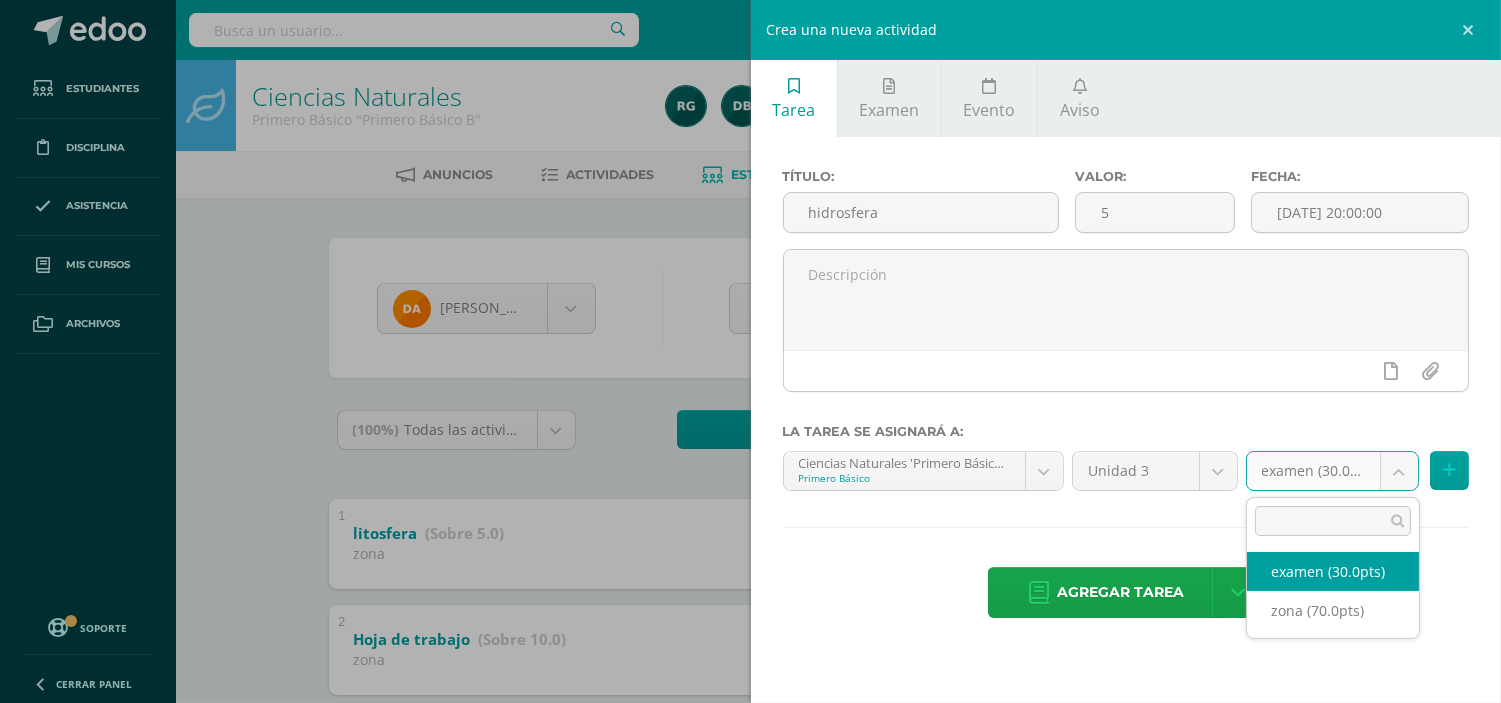 click on "Estudiantes Disciplina Asistencia Mis cursos Archivos Soporte
Centro de ayuda
Últimas actualizaciones
10+ Cerrar panel
Ciencias Naturales
Primero
Básico
"Primero Básico A"
Actividades Estudiantes Planificación Dosificación
Emprendimiento para la Productividad
Primero
Básico
"Primero Básico A"
Actividades Estudiantes Planificación Dosificación
Ciencias Naturales
Primero
Básico
"Primero Básico B"
Actividades Estudiantes Planificación Dosificación Actividades Estudiantes Planificación Actividades" at bounding box center (750, 626) 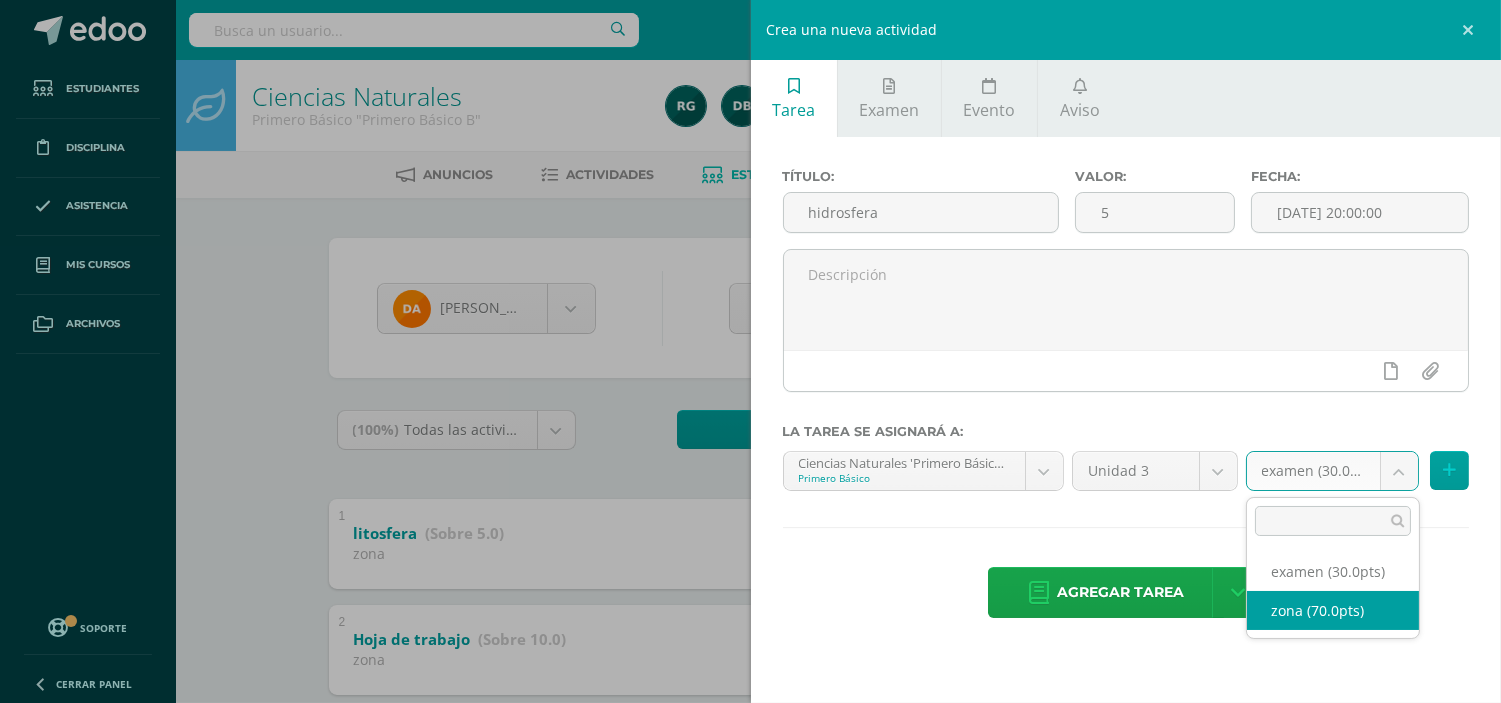 select on "104044" 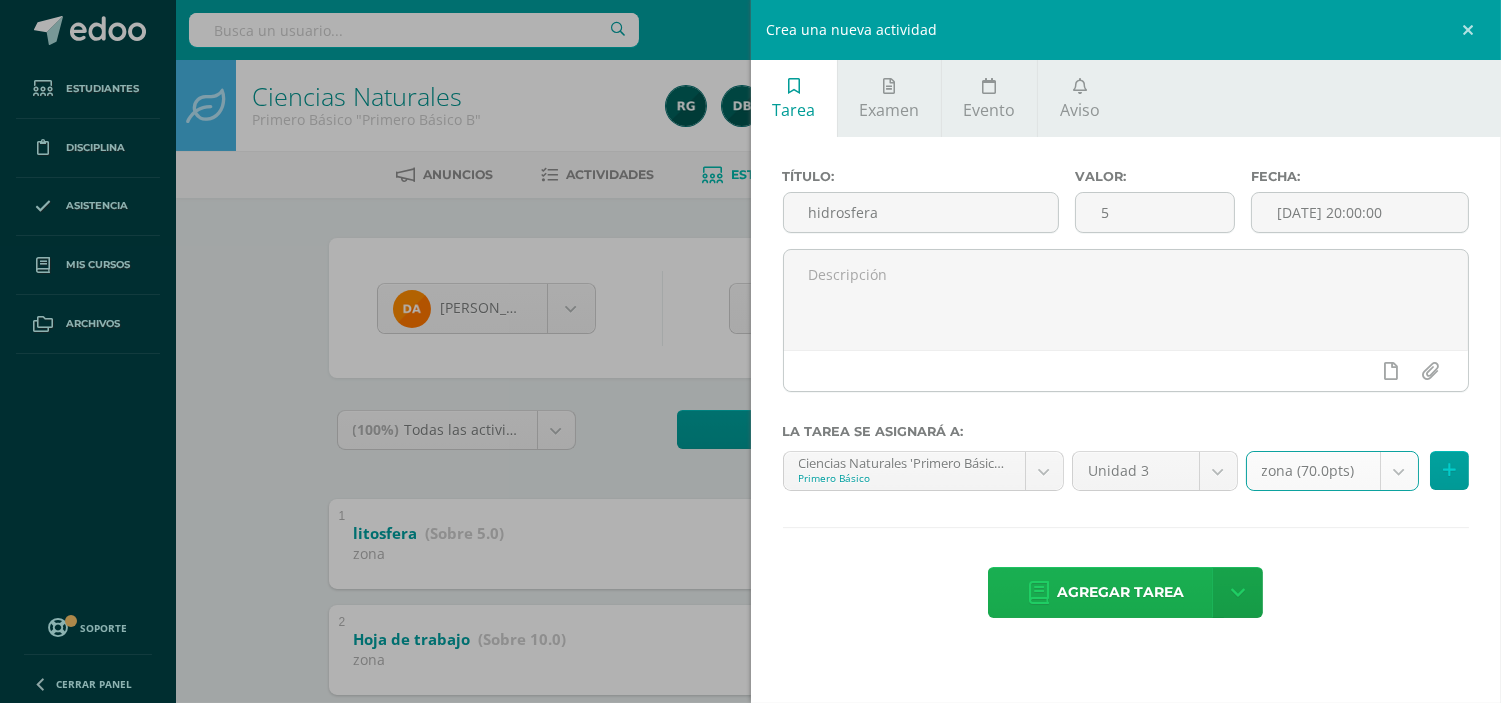 click on "Agregar tarea" at bounding box center (1120, 592) 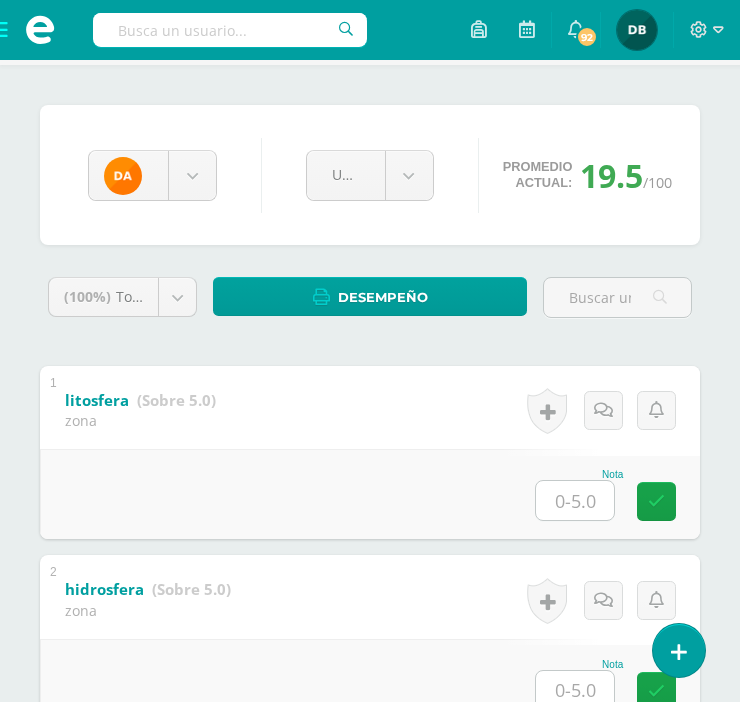 scroll, scrollTop: 167, scrollLeft: 0, axis: vertical 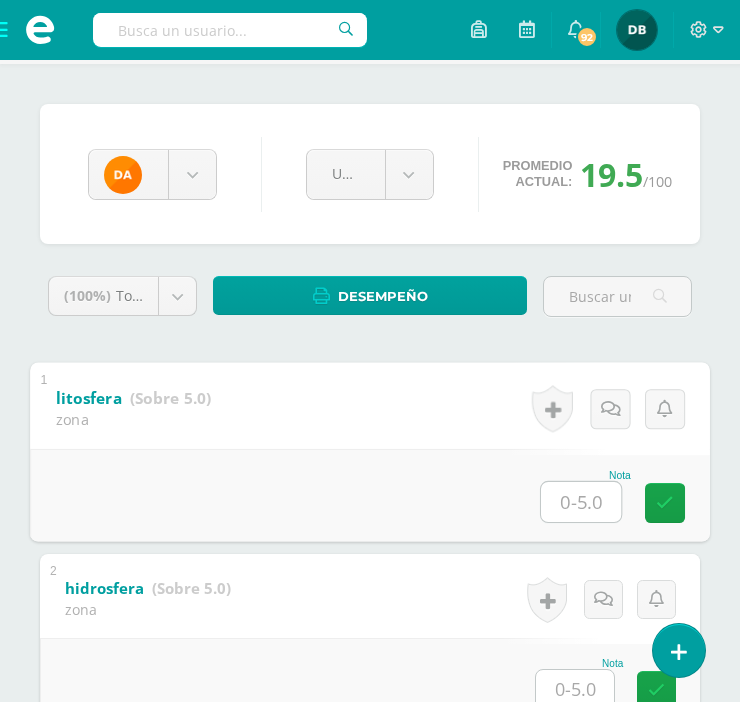 click at bounding box center [581, 501] 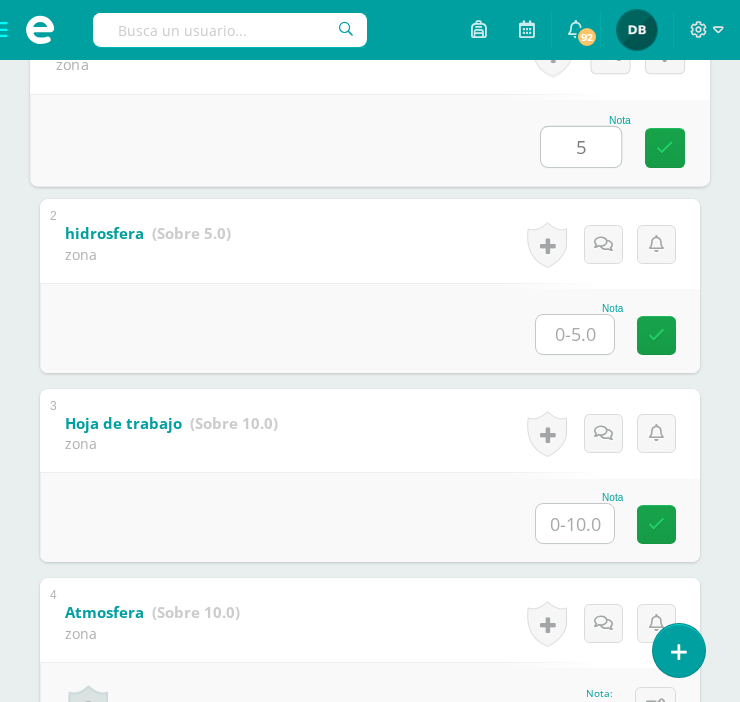 scroll, scrollTop: 523, scrollLeft: 0, axis: vertical 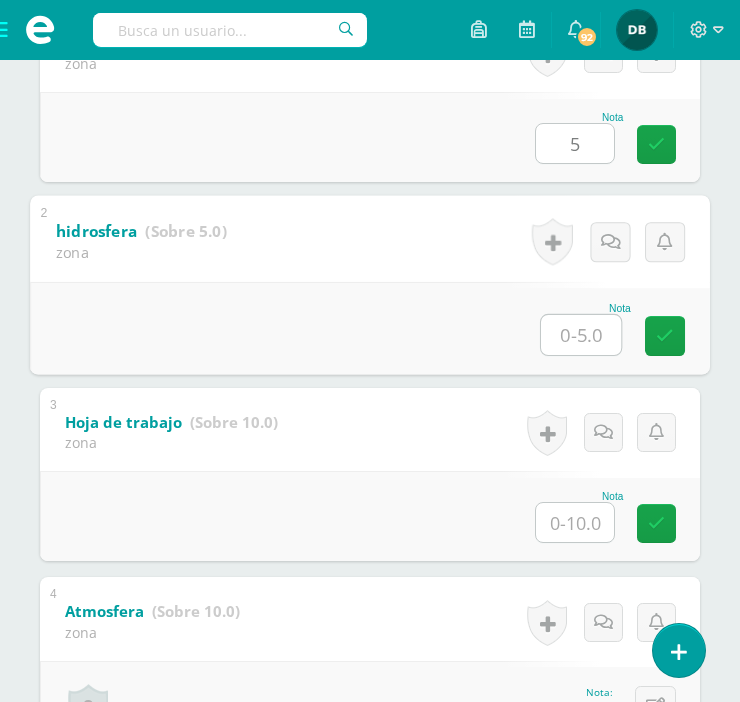 click at bounding box center [581, 335] 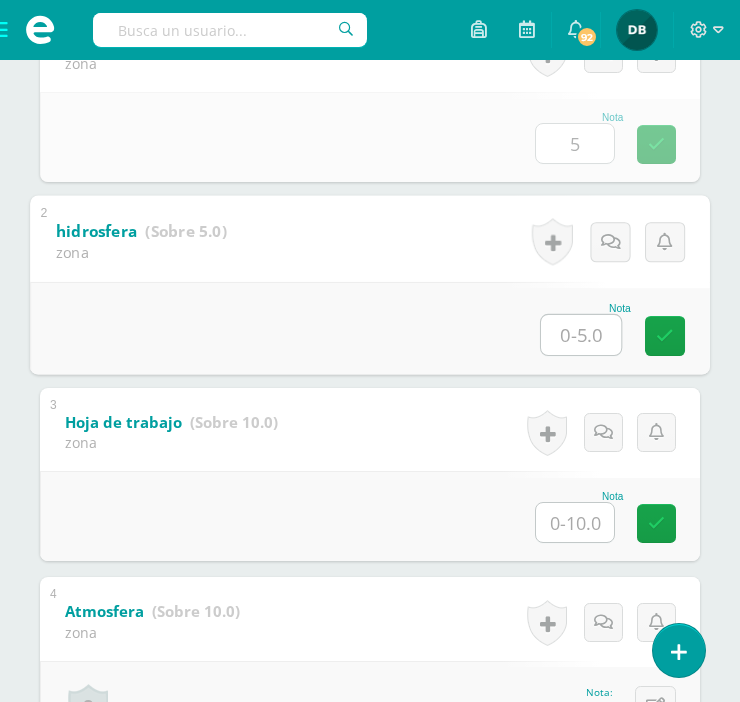 type on "5.00" 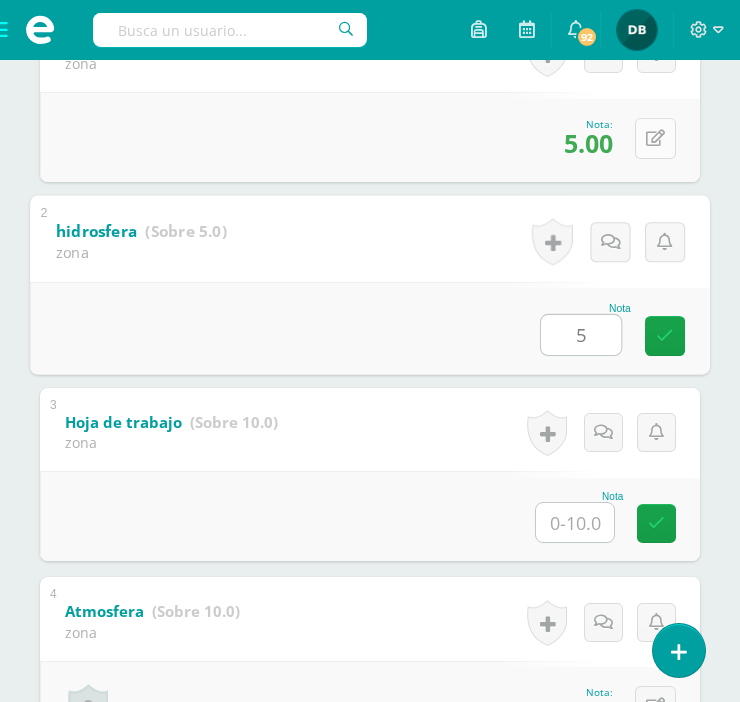 type on "5" 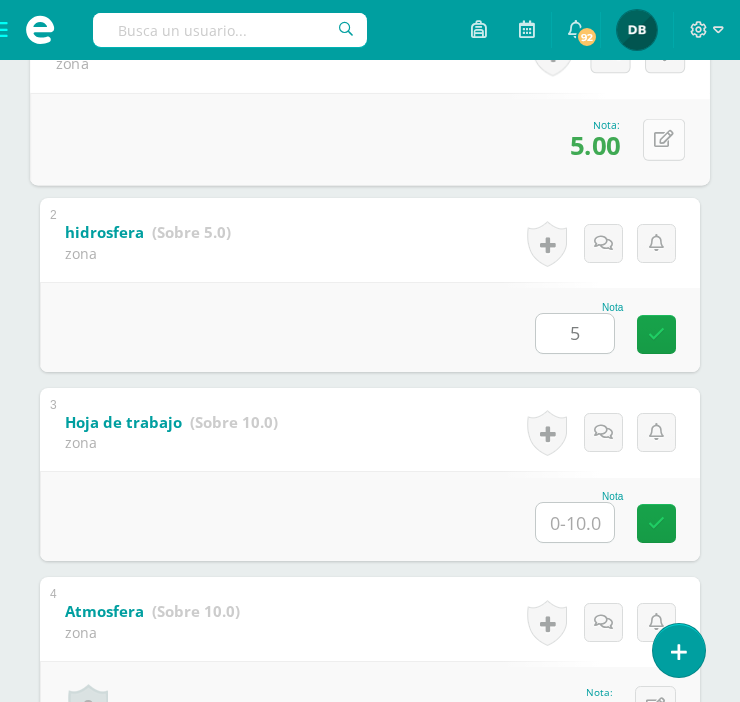click at bounding box center (664, 139) 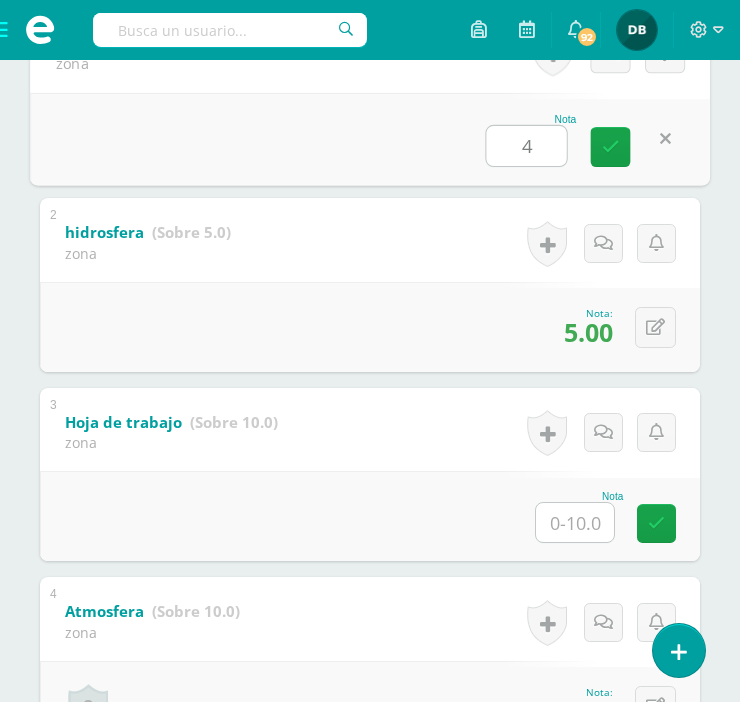type on "4" 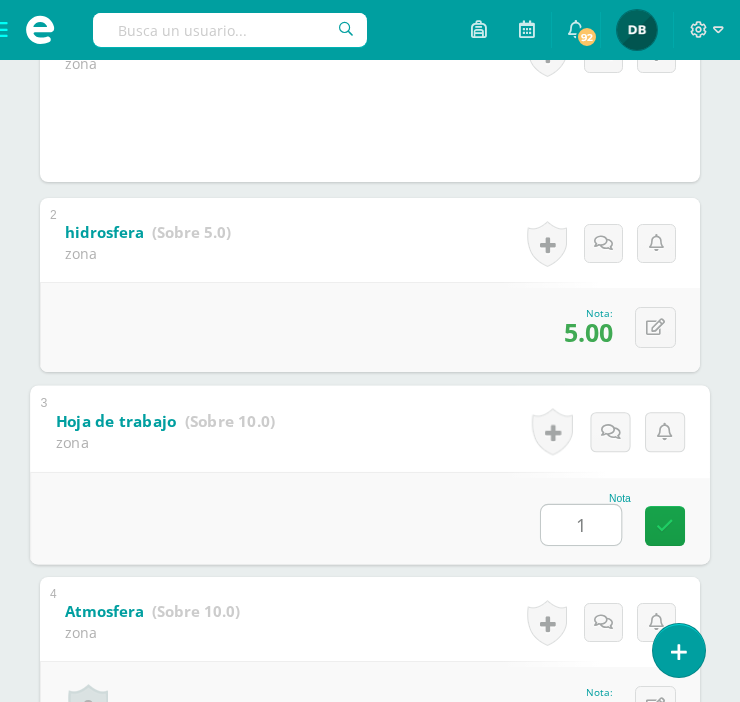 type on "10" 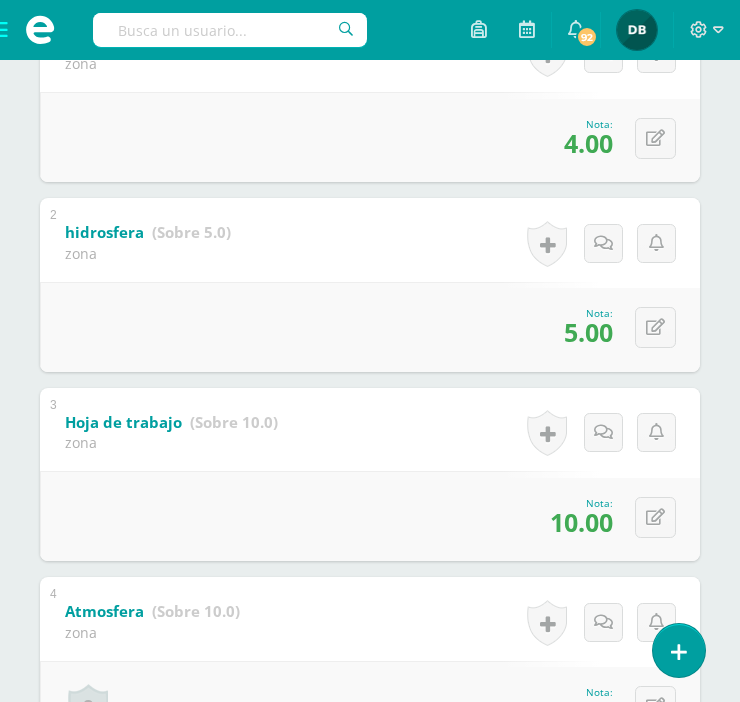 scroll, scrollTop: 0, scrollLeft: 0, axis: both 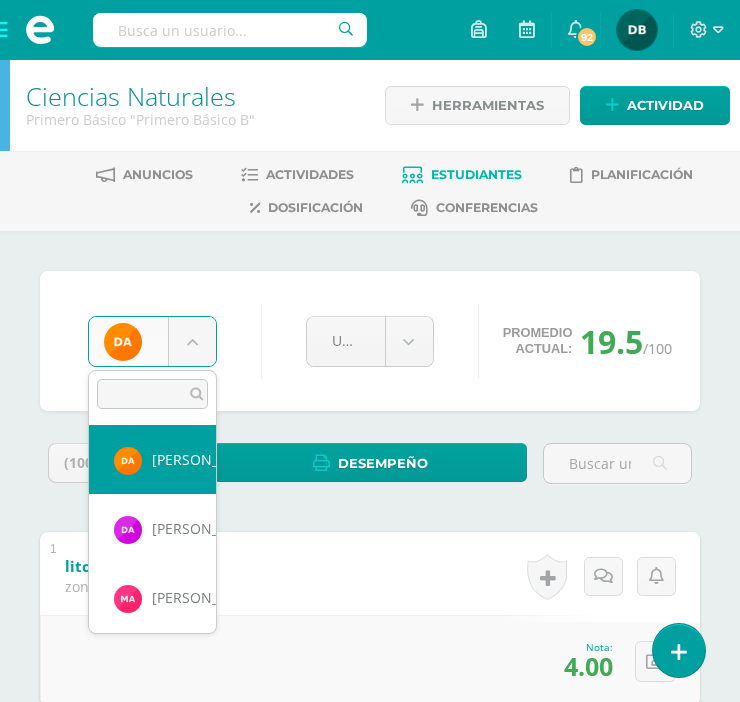 click on "Tarea asignada exitosamente         Estudiantes Disciplina Asistencia Mis cursos Archivos Soporte
Centro de ayuda
Últimas actualizaciones
10+ Cerrar panel
Ciencias Naturales
Primero
Básico
"Primero Básico A"
Actividades Estudiantes Planificación Dosificación
Emprendimiento para la Productividad
Primero
Básico
"Primero Básico A"
Actividades Estudiantes Planificación Dosificación
Ciencias Naturales
Primero
Básico
"Primero Básico B"
Actividades Estudiantes Planificación Dosificación Mi Perfil" at bounding box center (370, 987) 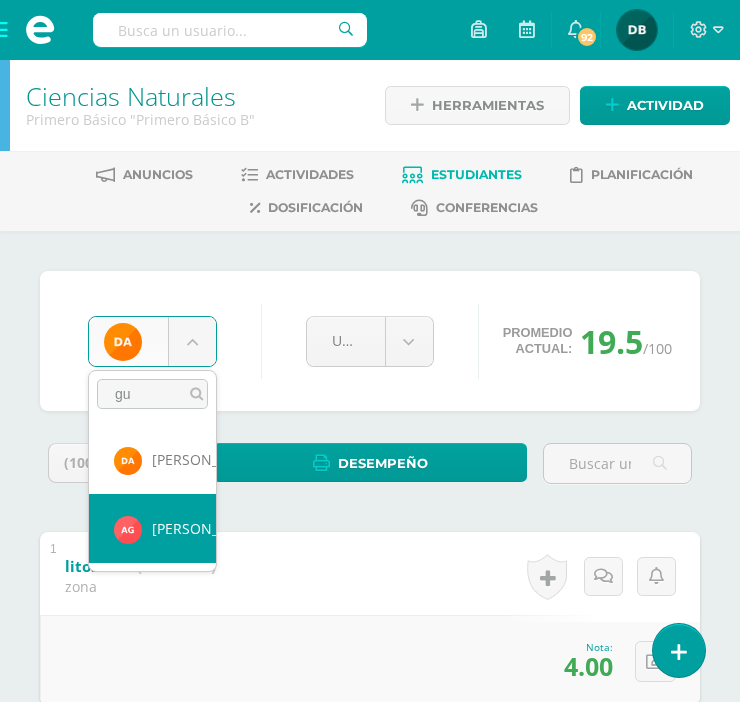type on "gu" 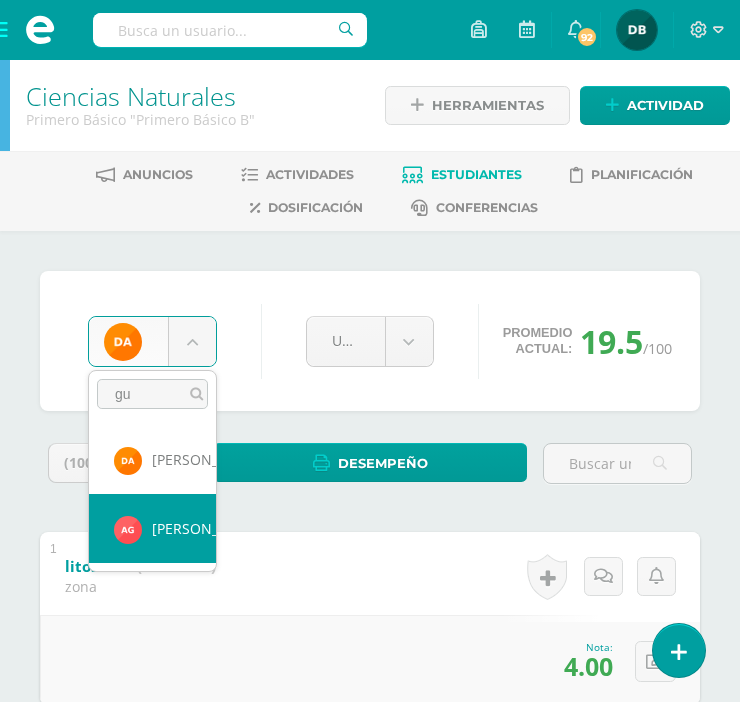 select on "199" 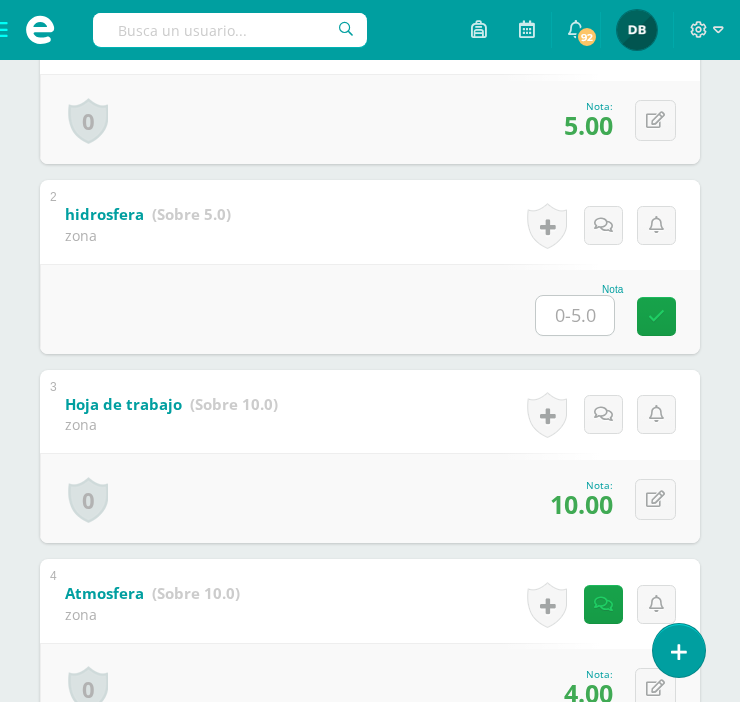 scroll, scrollTop: 542, scrollLeft: 0, axis: vertical 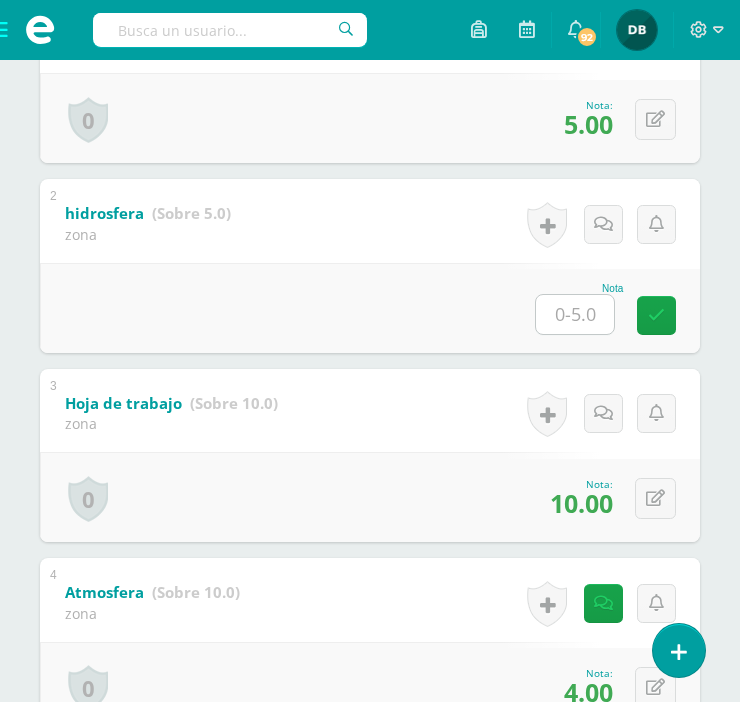 click on "Nota" at bounding box center (370, 308) 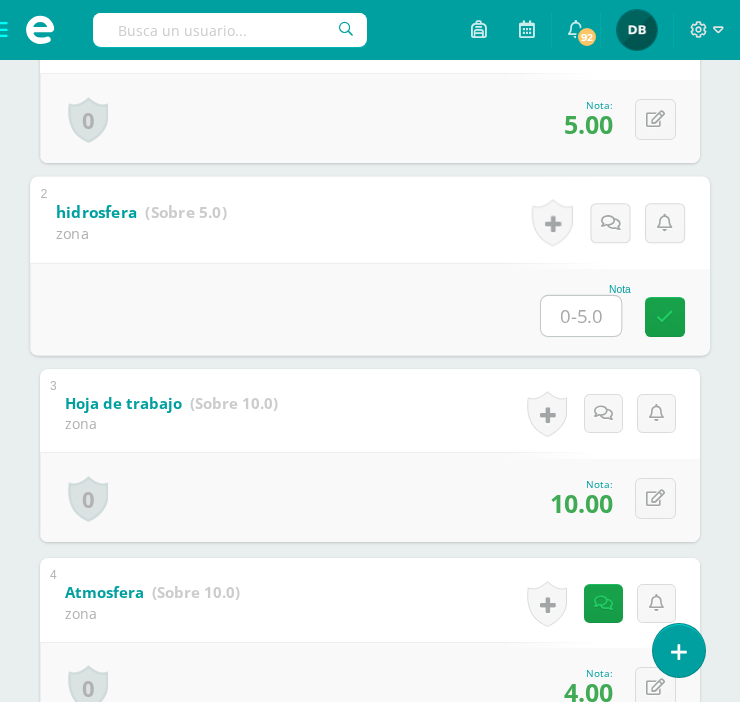 click at bounding box center [581, 316] 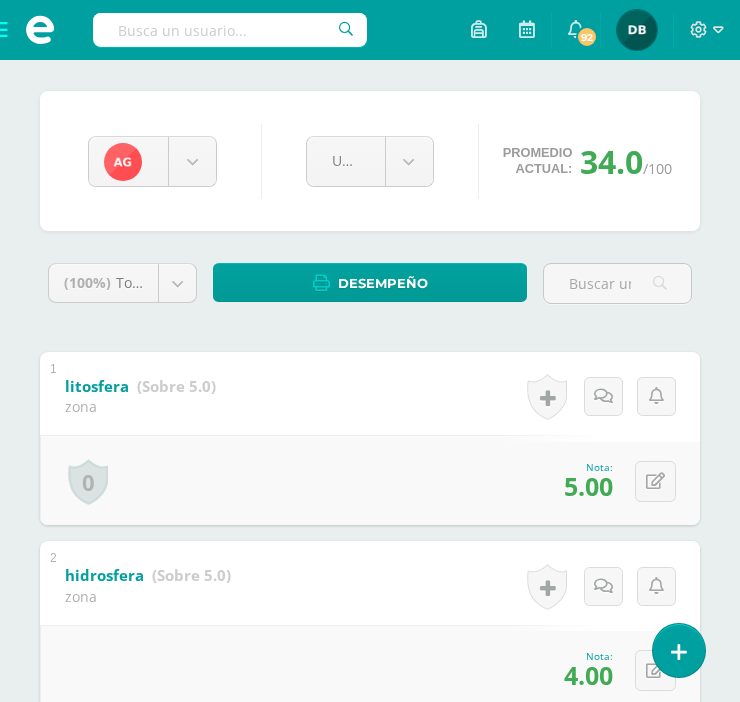 scroll, scrollTop: 178, scrollLeft: 0, axis: vertical 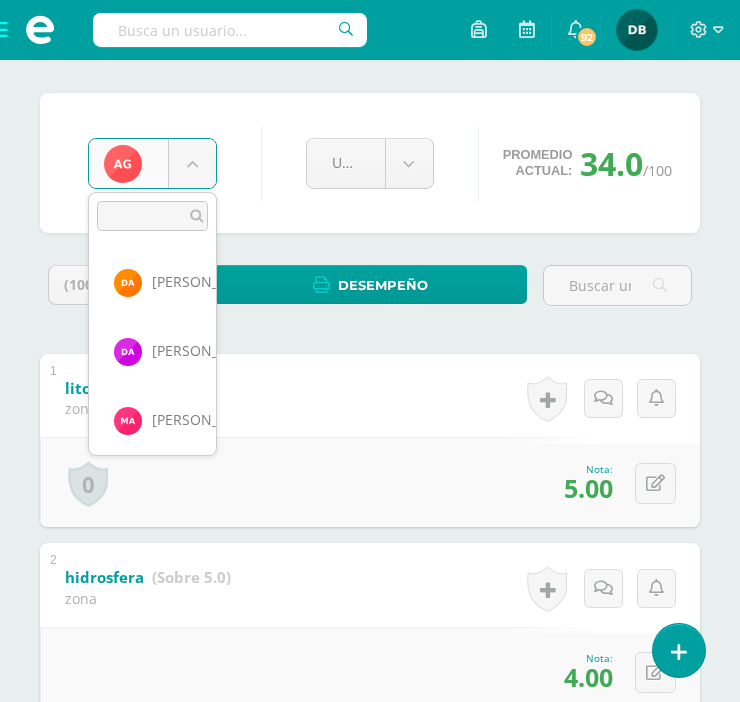 click on "Estudiantes Disciplina Asistencia Mis cursos Archivos Soporte
Centro de ayuda
Últimas actualizaciones
10+ Cerrar panel
Ciencias Naturales
Primero
Básico
"Primero Básico A"
Actividades Estudiantes Planificación Dosificación
Emprendimiento para la Productividad
Primero
Básico
"Primero Básico A"
Actividades Estudiantes Planificación Dosificación
Ciencias Naturales
Primero
Básico
"Primero Básico B"
Actividades Estudiantes Planificación Dosificación Actividades Estudiantes Planificación Actividades" at bounding box center [370, 809] 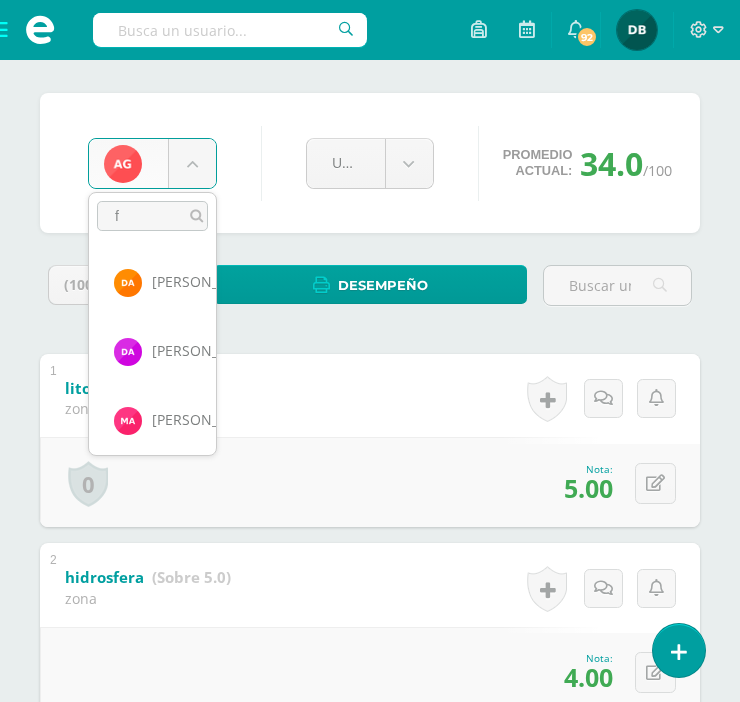 scroll, scrollTop: 0, scrollLeft: 0, axis: both 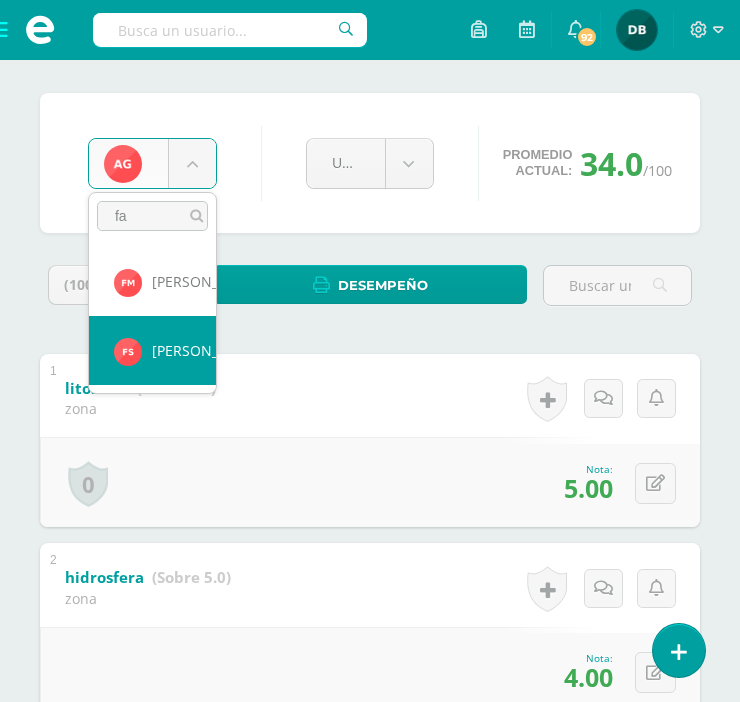 type on "fa" 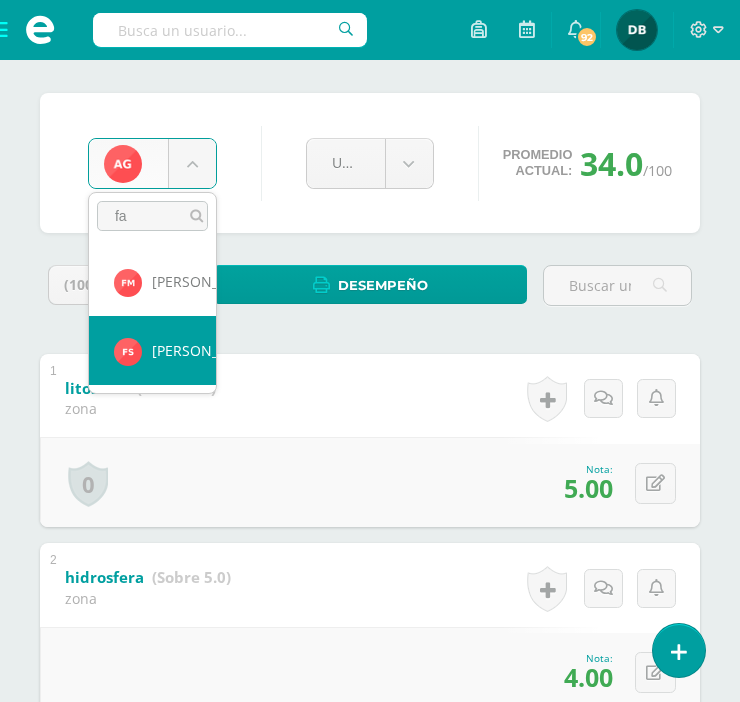 select on "915" 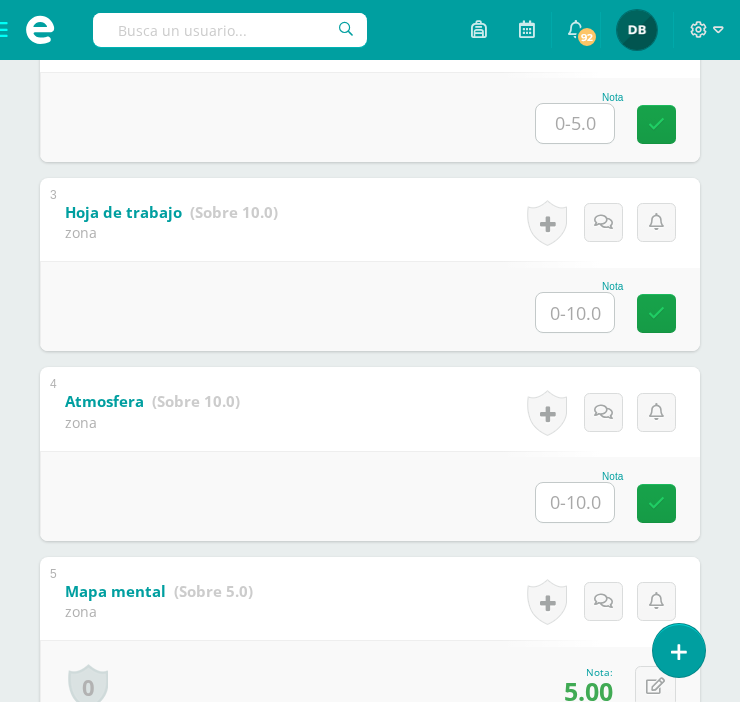 scroll, scrollTop: 732, scrollLeft: 0, axis: vertical 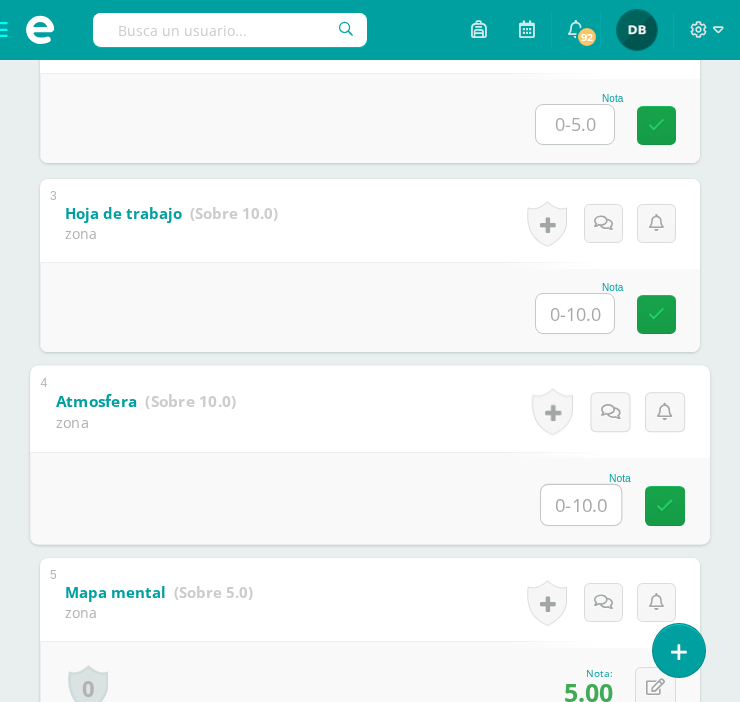 click at bounding box center [581, 505] 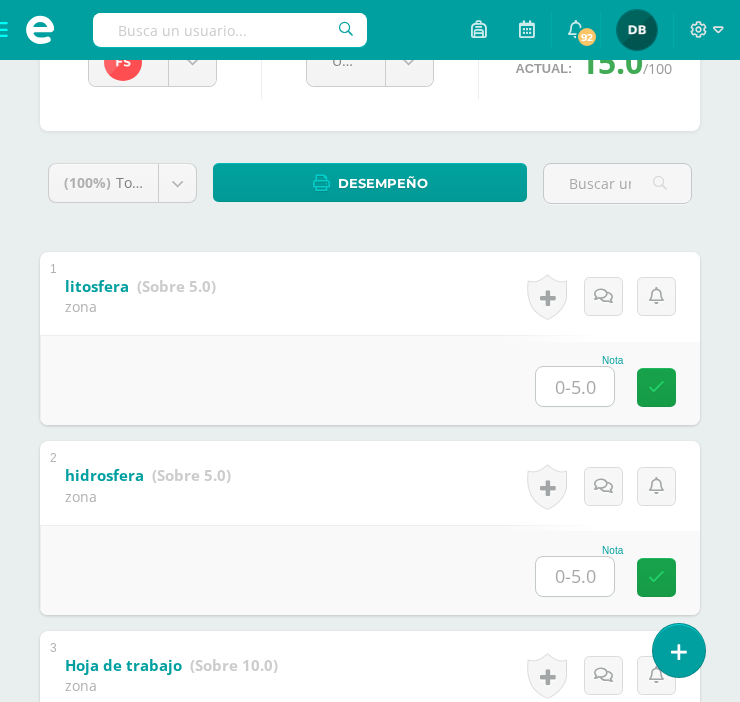 scroll, scrollTop: 332, scrollLeft: 0, axis: vertical 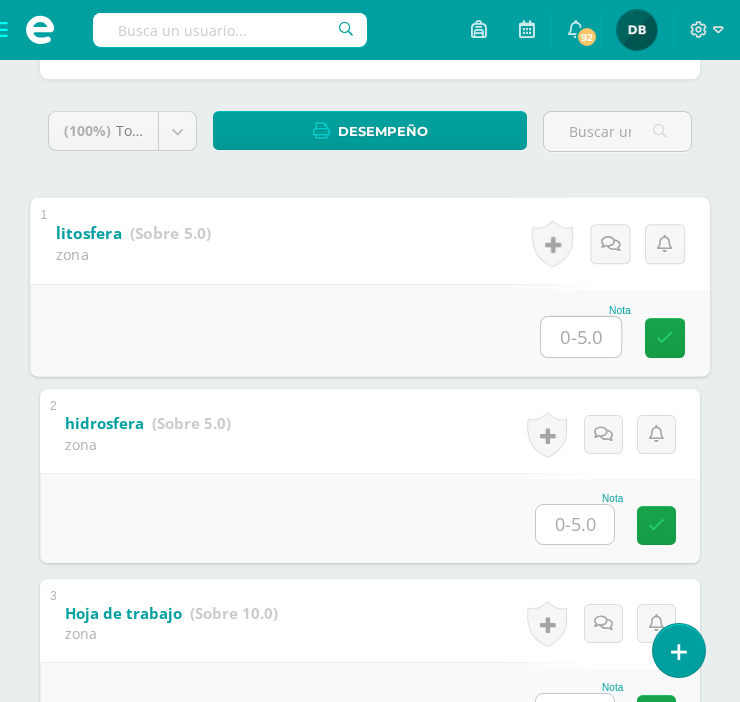 click at bounding box center [581, 336] 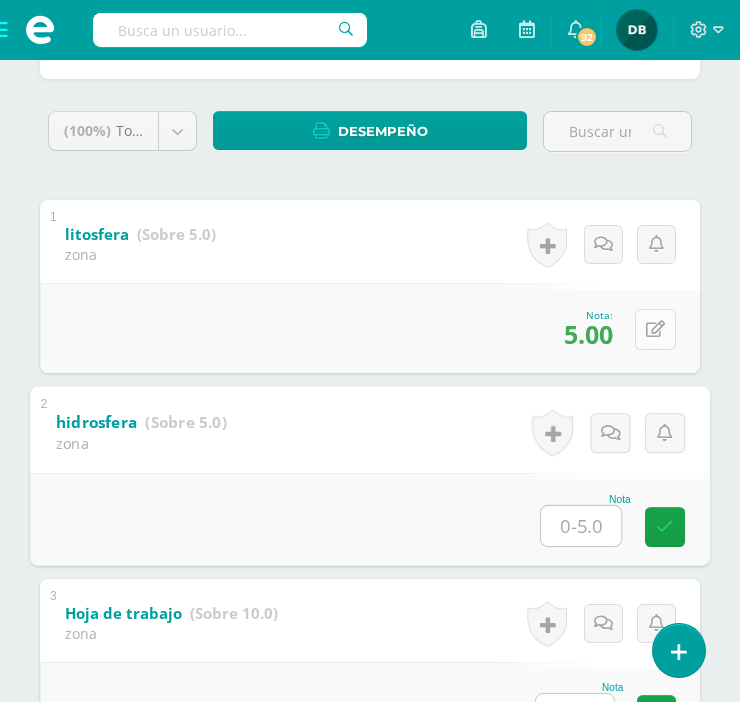 click at bounding box center [655, 329] 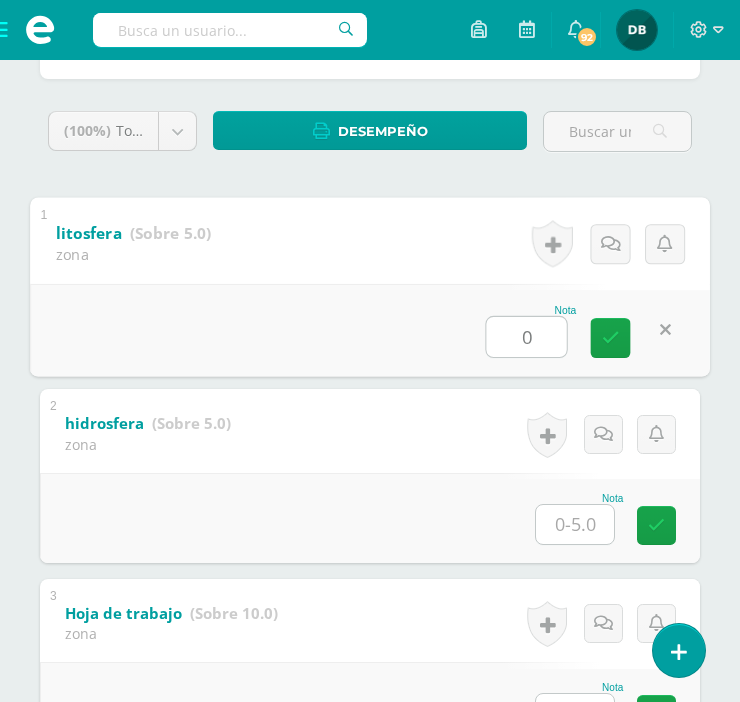 type on "0" 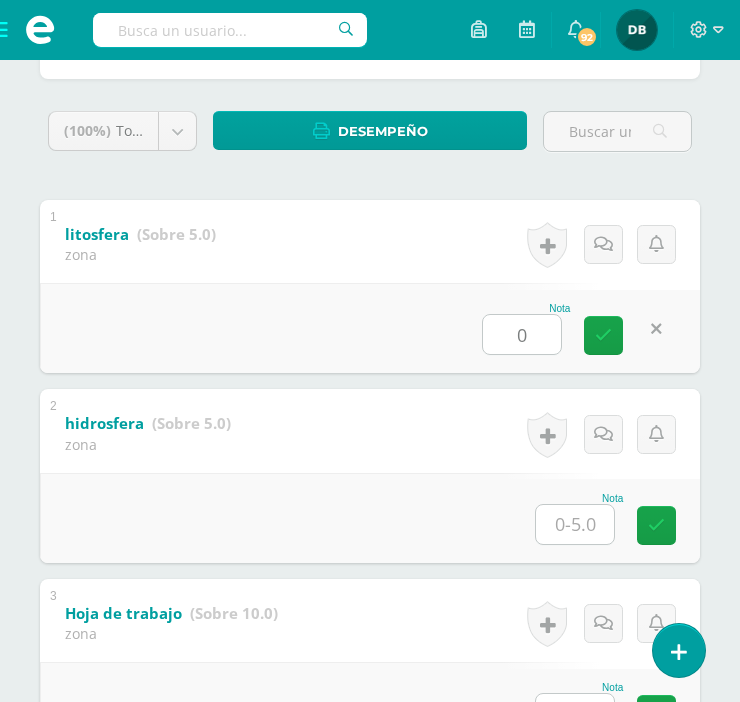 click on "2
hidrosfera
(Sobre 5.0)
zona
Nota
0
[GEOGRAPHIC_DATA]
Logros obtenidos
N/A" at bounding box center [370, 476] 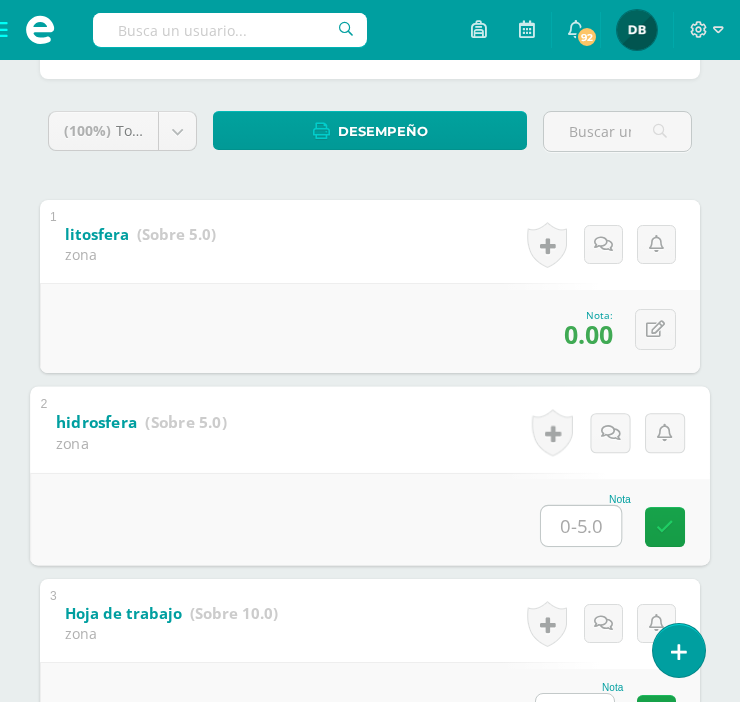 click at bounding box center (581, 526) 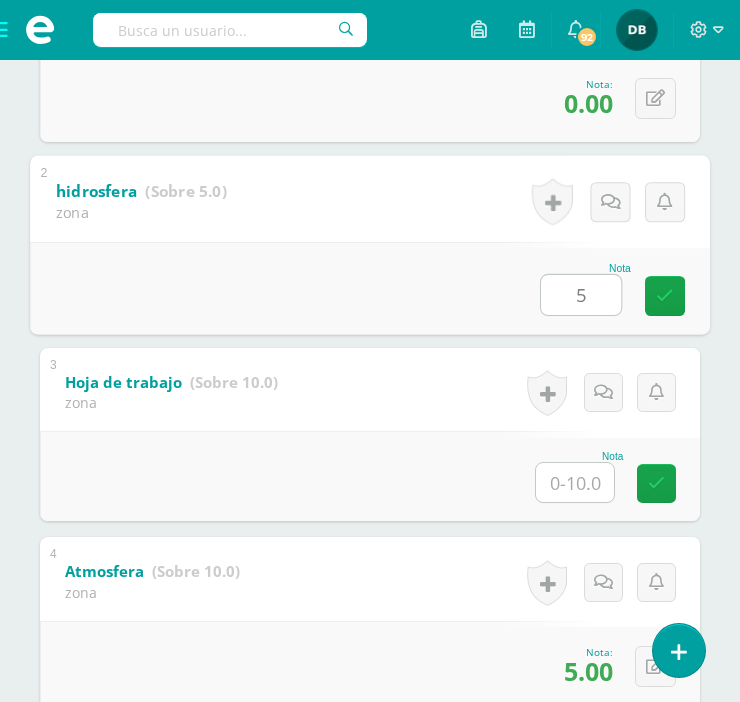 scroll, scrollTop: 567, scrollLeft: 0, axis: vertical 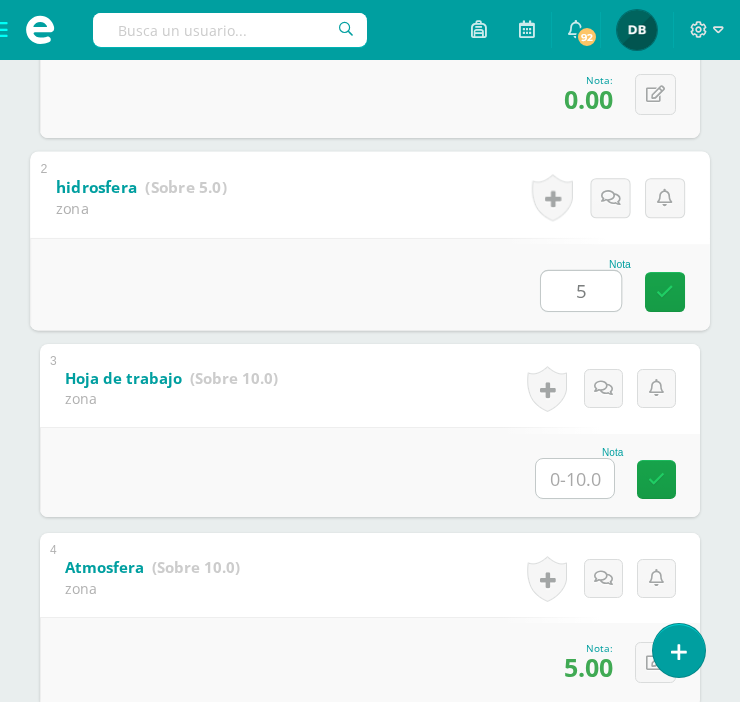 type on "5" 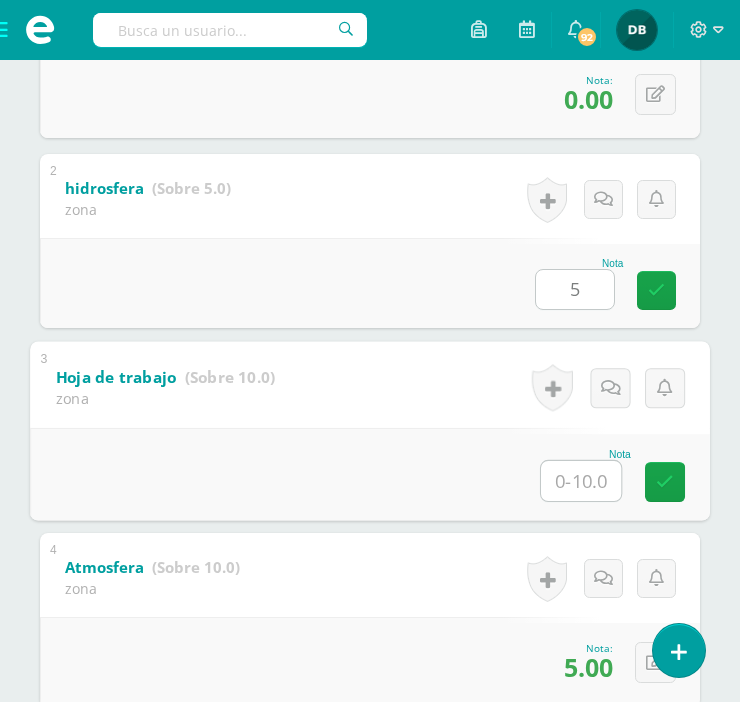 click at bounding box center [581, 480] 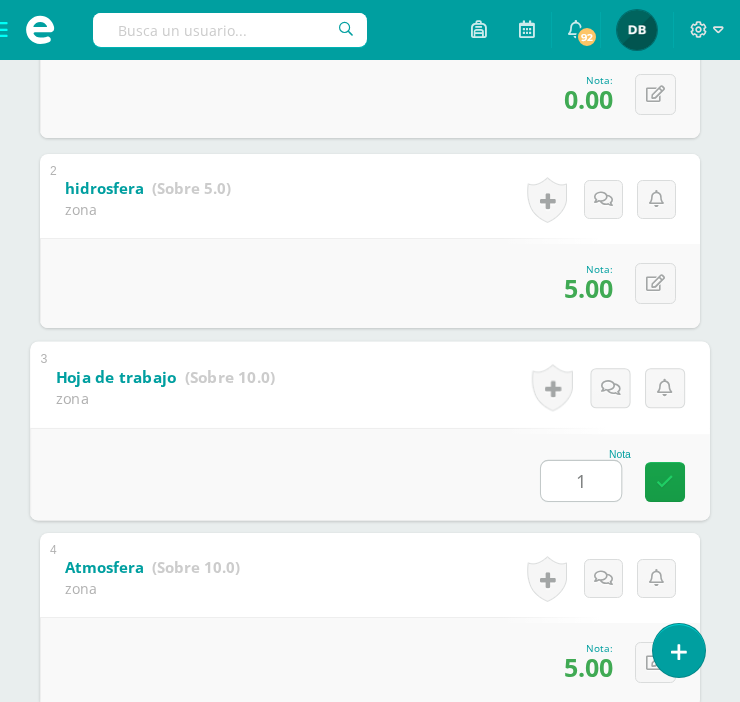 type on "10" 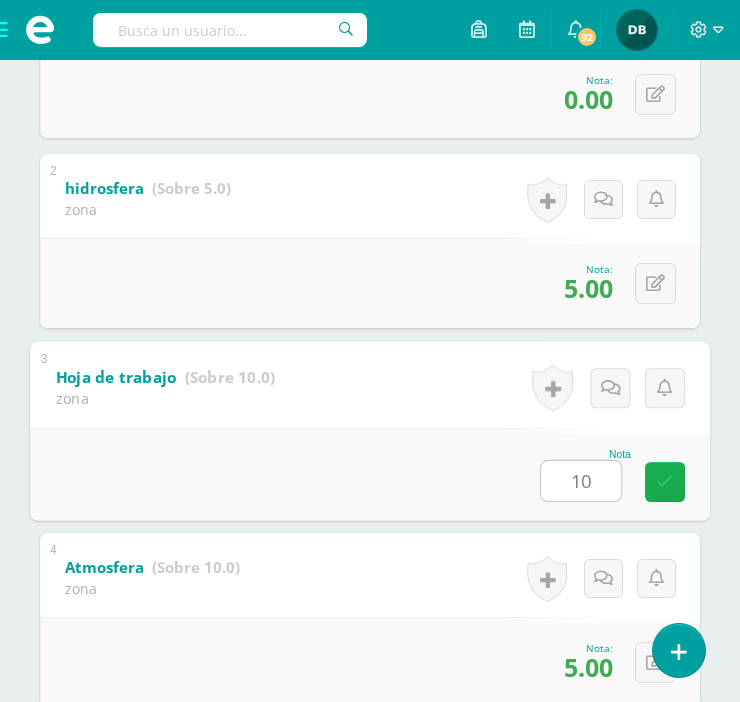 click at bounding box center (665, 481) 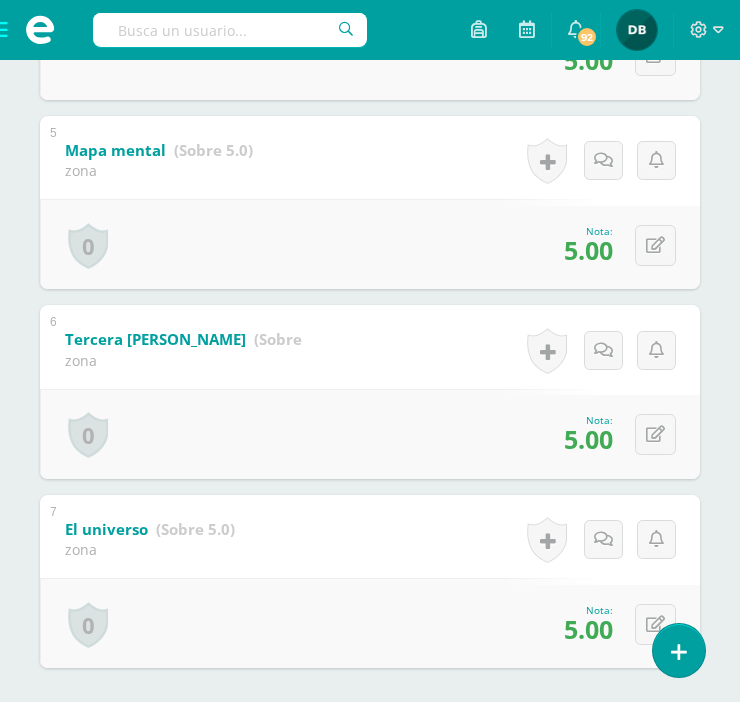 scroll, scrollTop: 1268, scrollLeft: 0, axis: vertical 